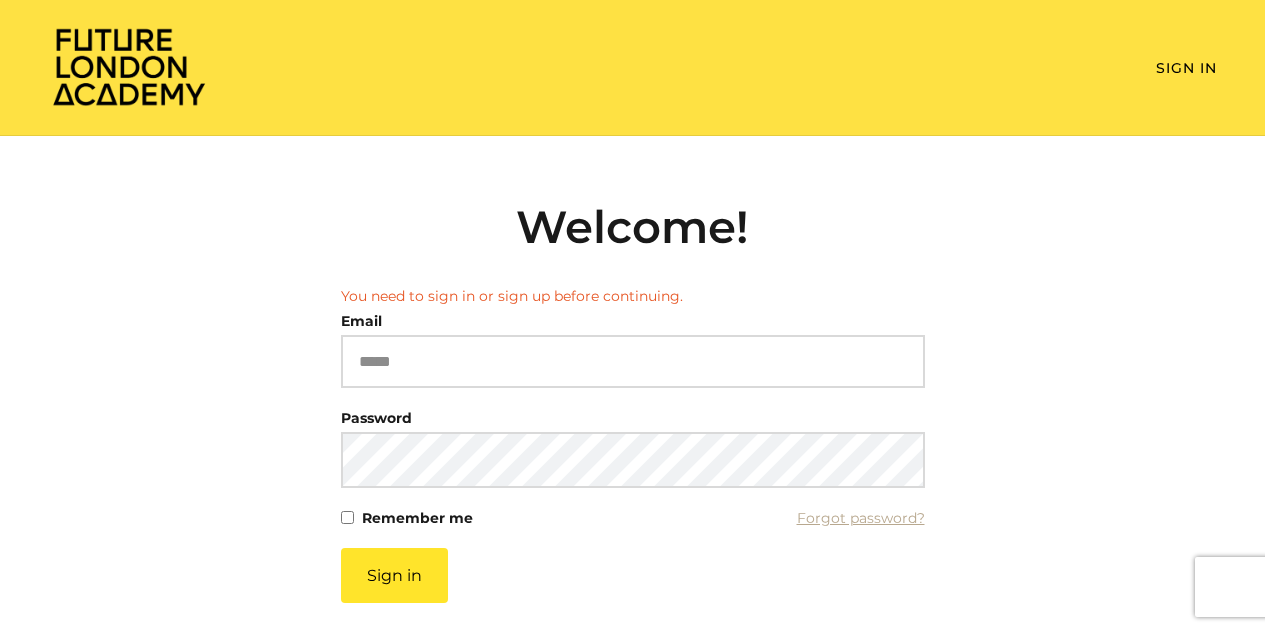 scroll, scrollTop: 0, scrollLeft: 0, axis: both 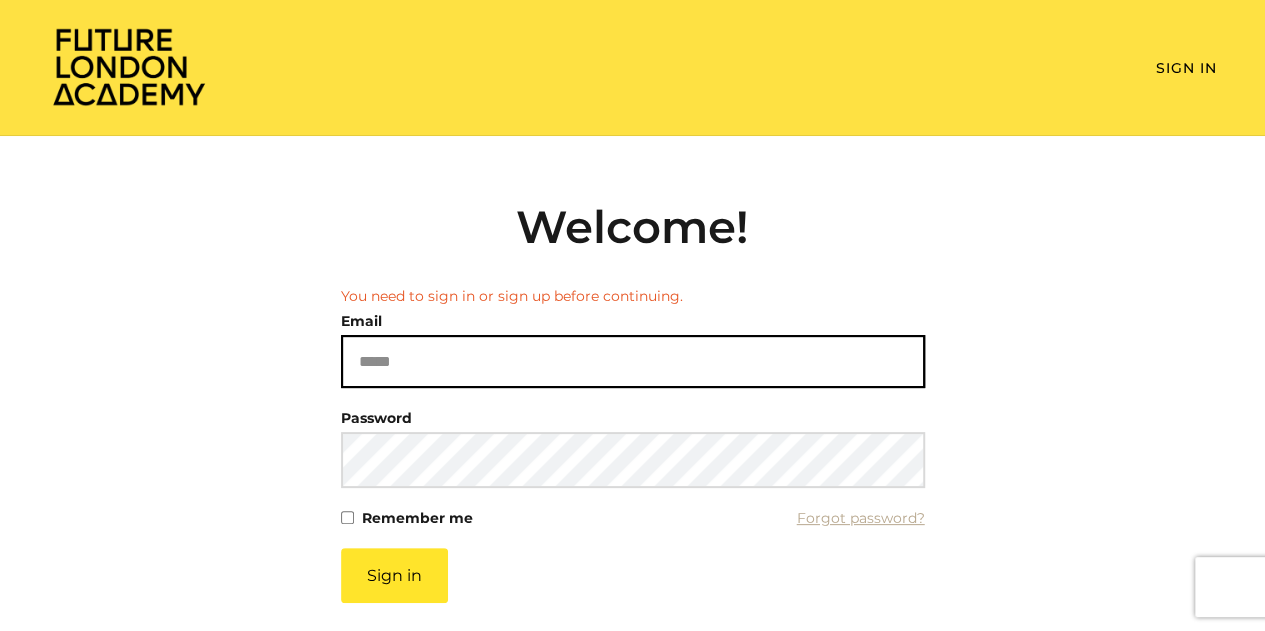 click on "Email" at bounding box center [633, 361] 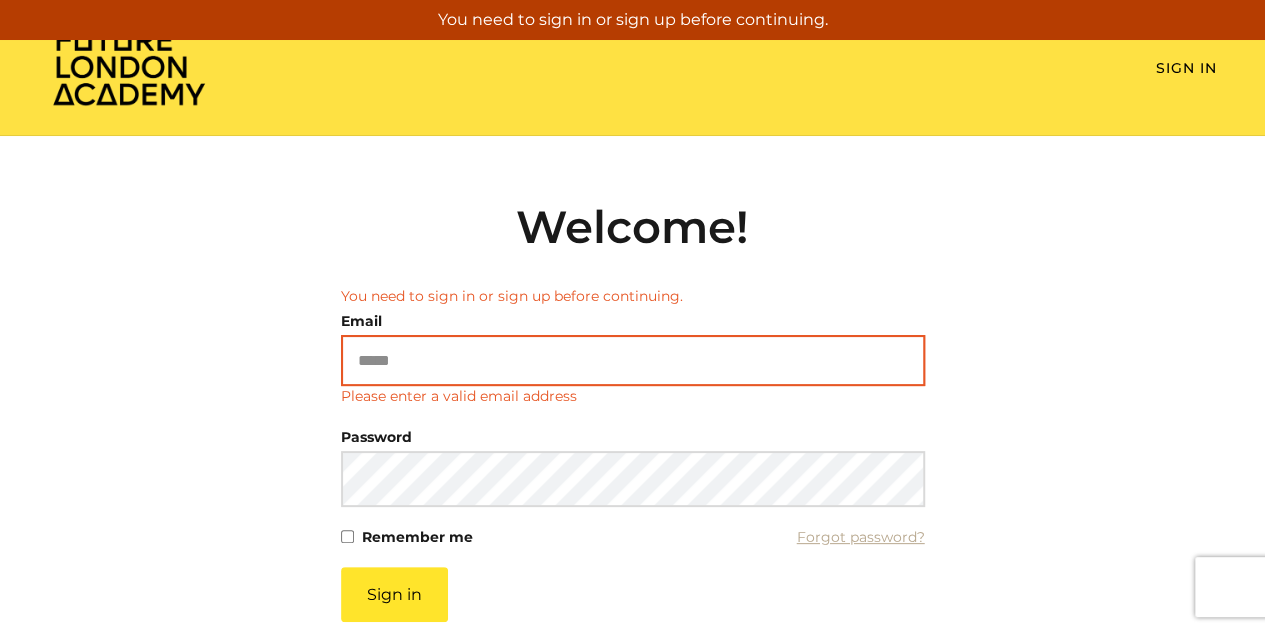 click on "Email" at bounding box center (633, 360) 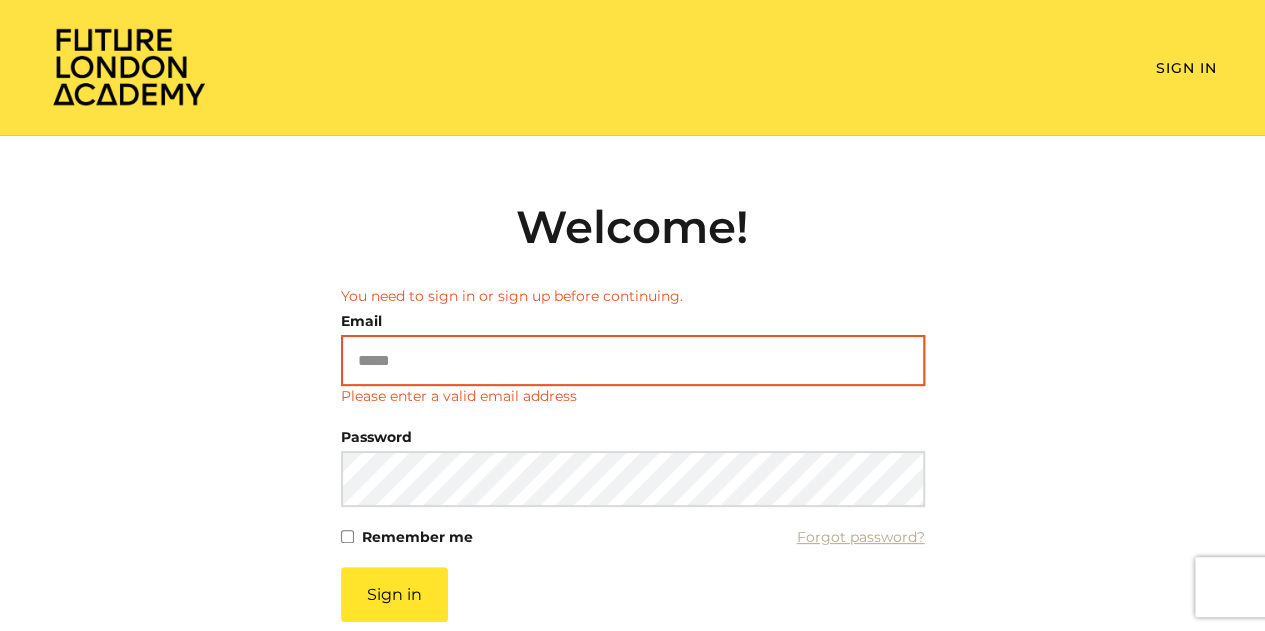 type on "**********" 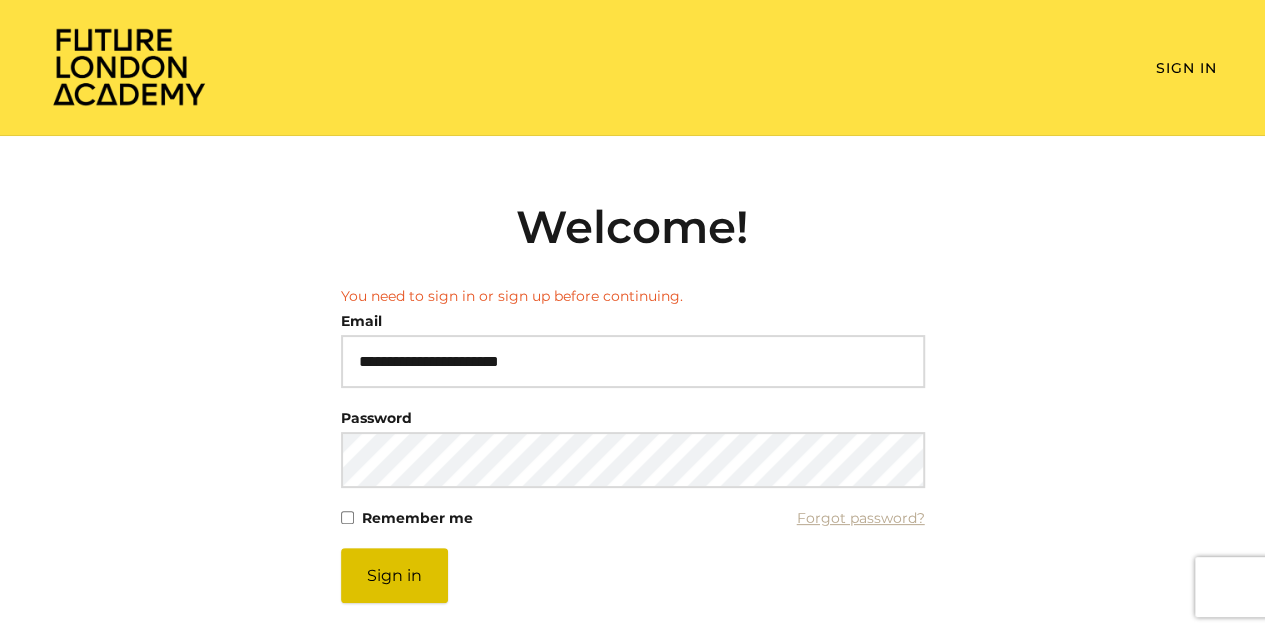 click on "Sign in" at bounding box center (394, 575) 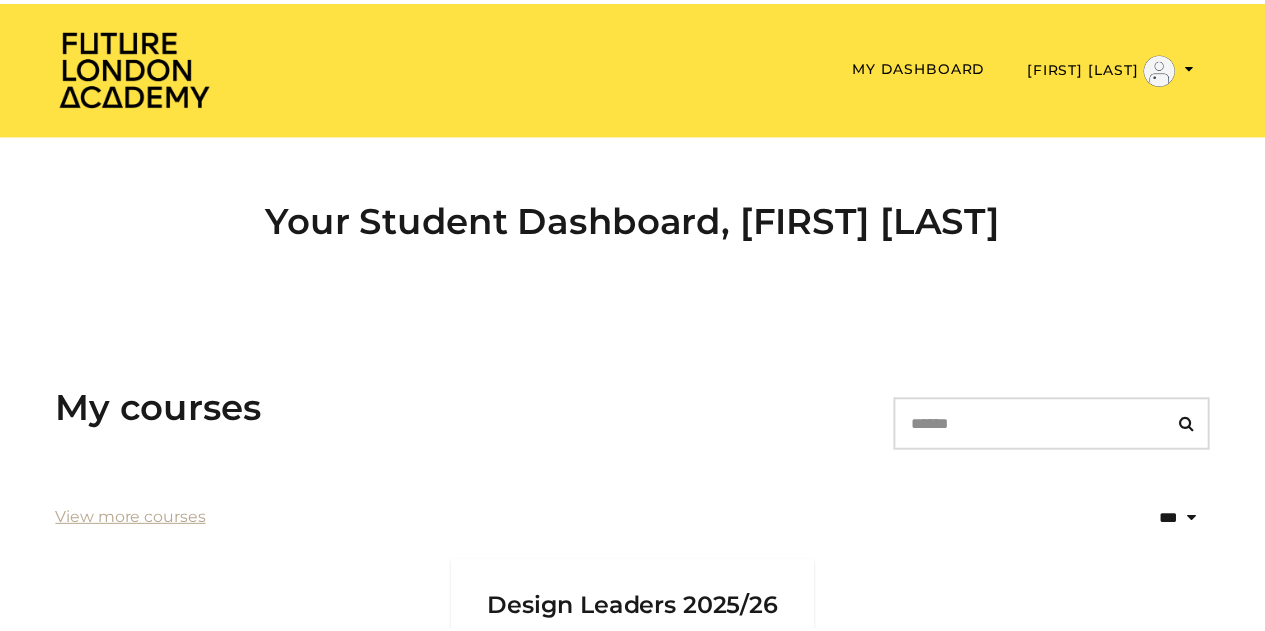 scroll, scrollTop: 0, scrollLeft: 0, axis: both 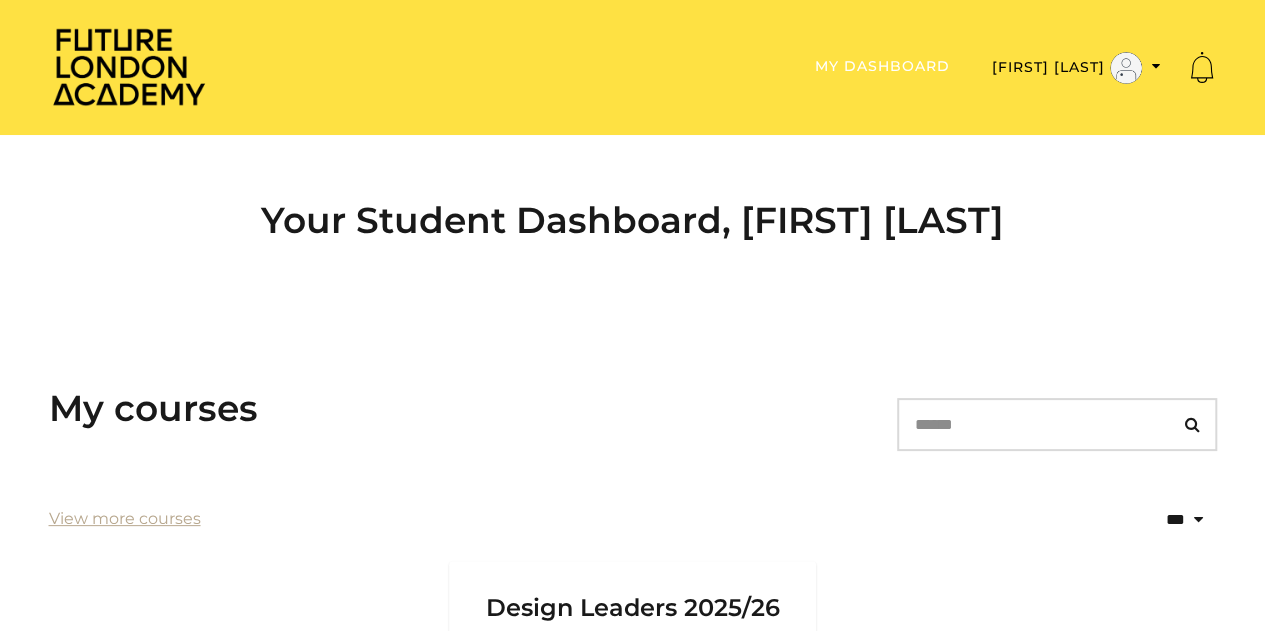 click on "My Dashboard" at bounding box center (882, 66) 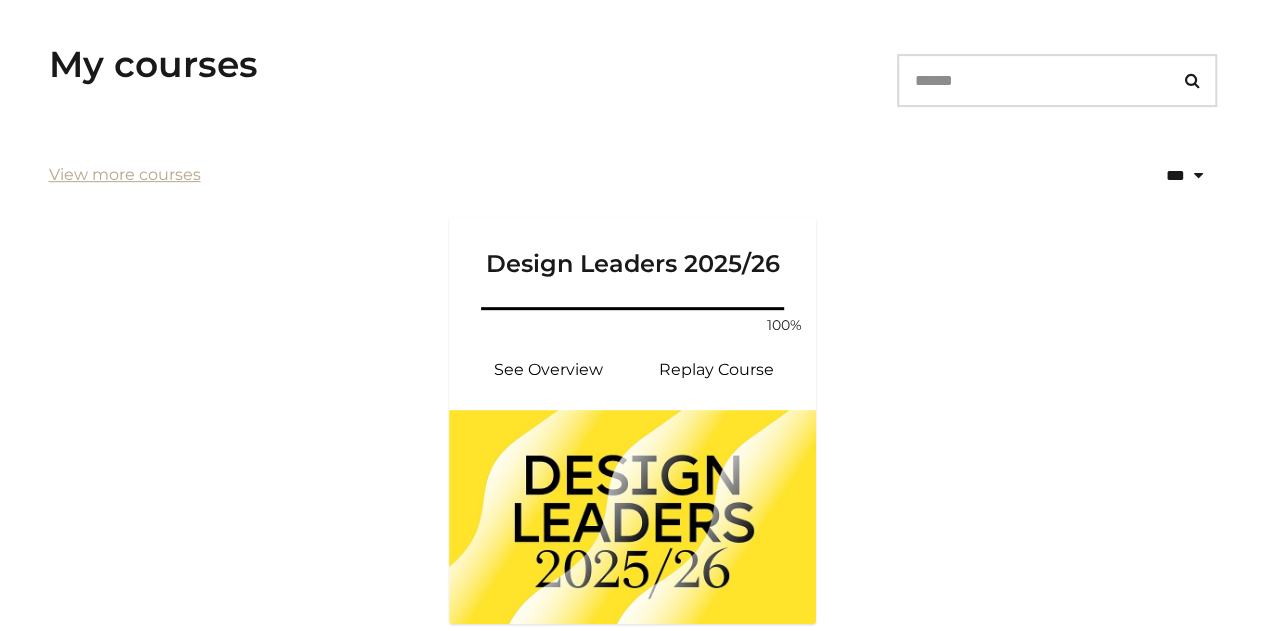 scroll, scrollTop: 523, scrollLeft: 0, axis: vertical 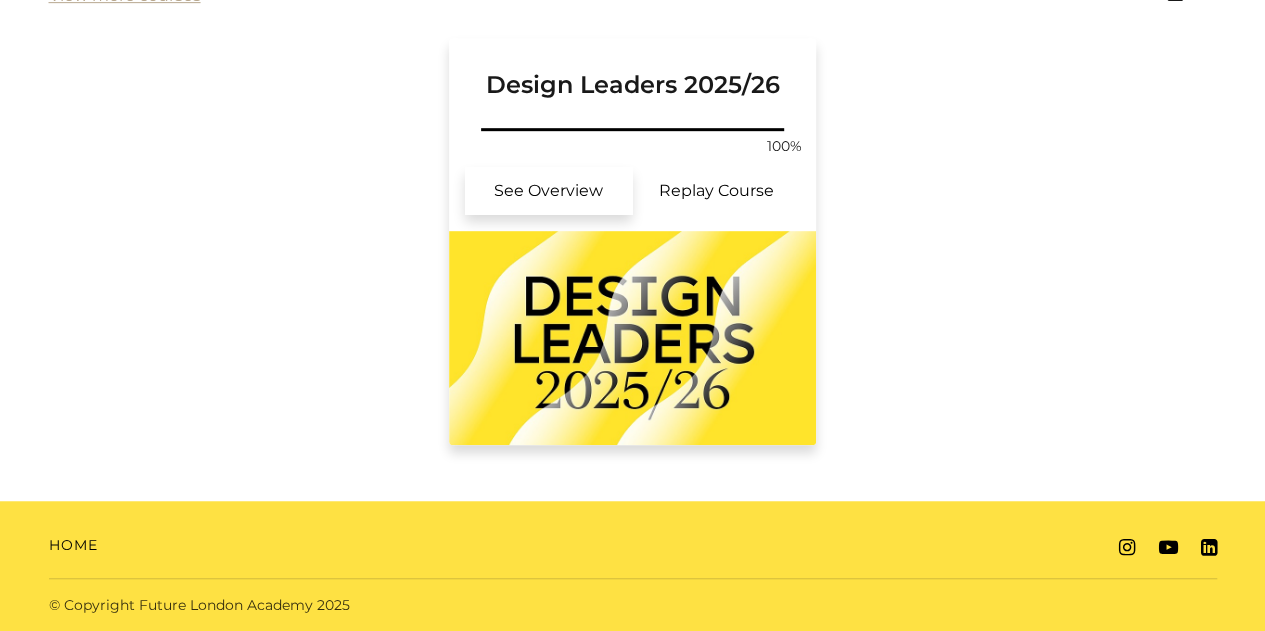 click on "See Overview" at bounding box center [549, 191] 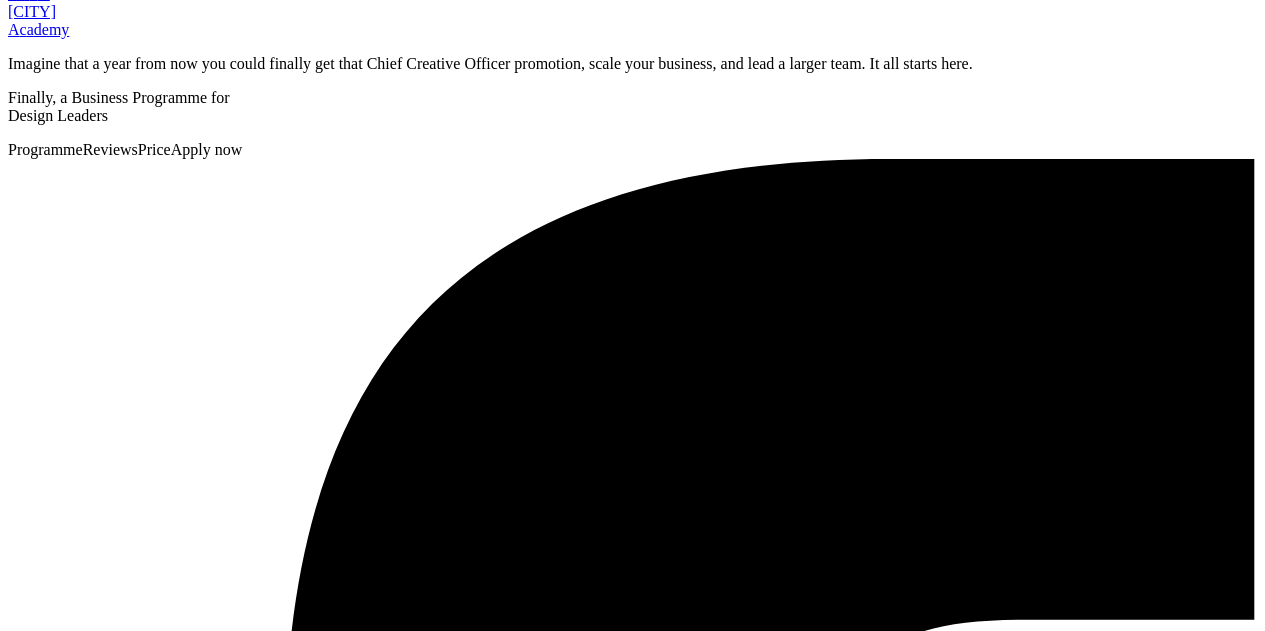 scroll, scrollTop: 0, scrollLeft: 0, axis: both 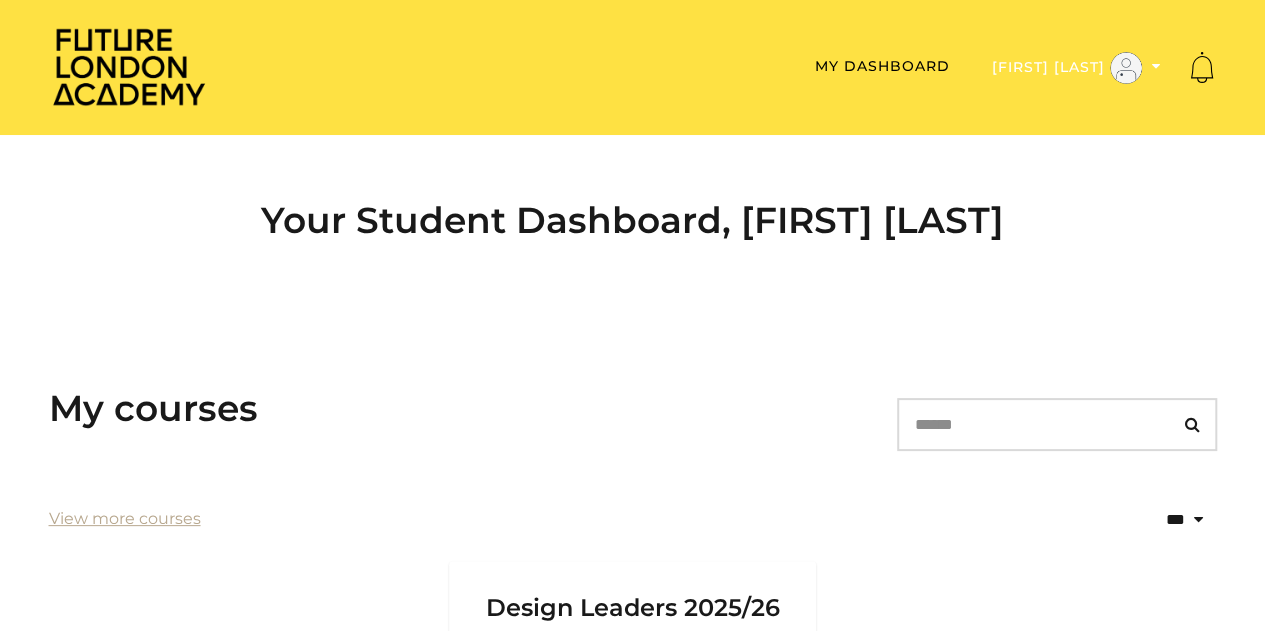 click on "[FIRST] [LAST]" at bounding box center [1076, 68] 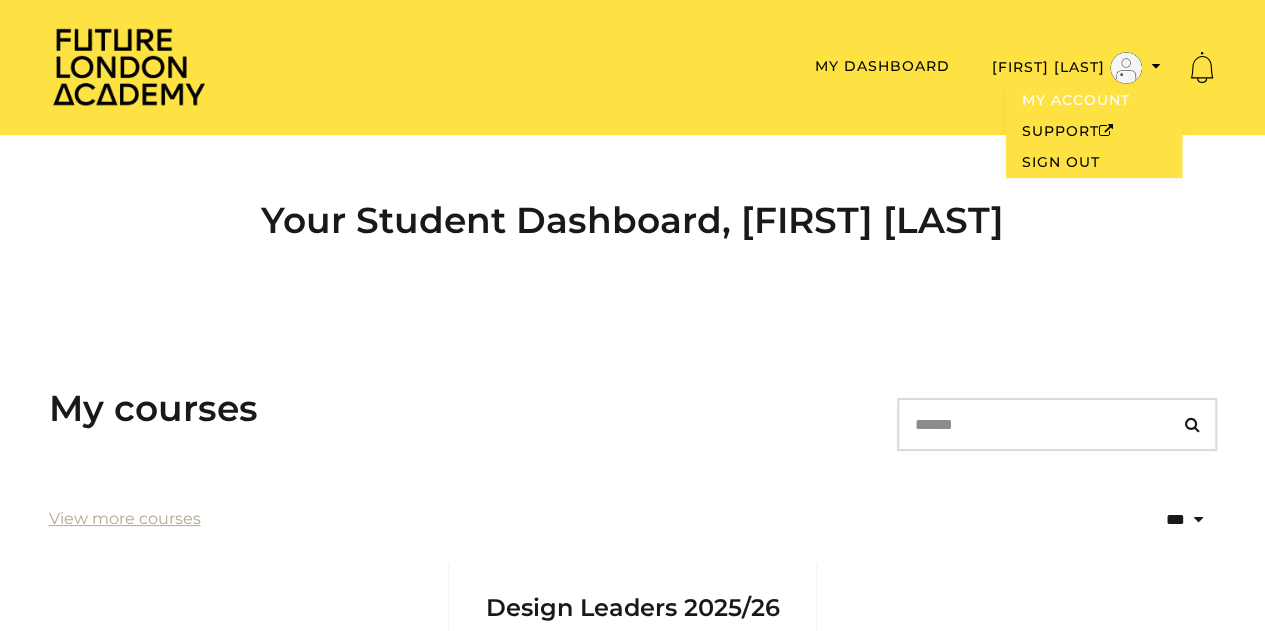 click on "My Account" at bounding box center (1094, 100) 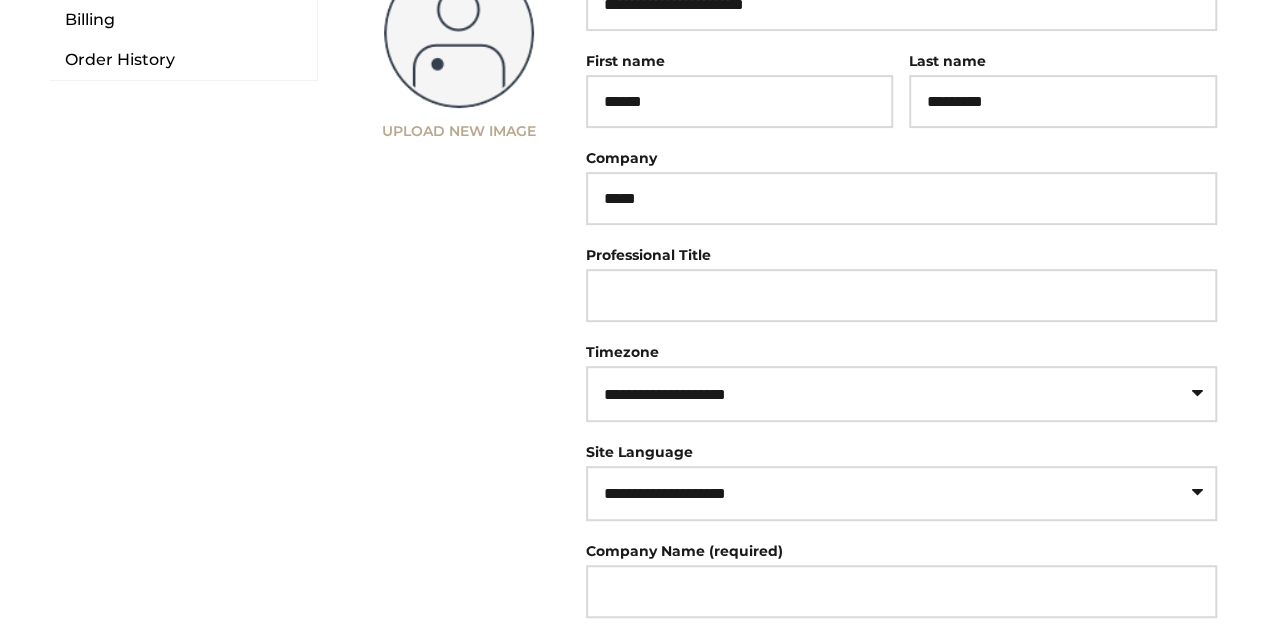 scroll, scrollTop: 250, scrollLeft: 0, axis: vertical 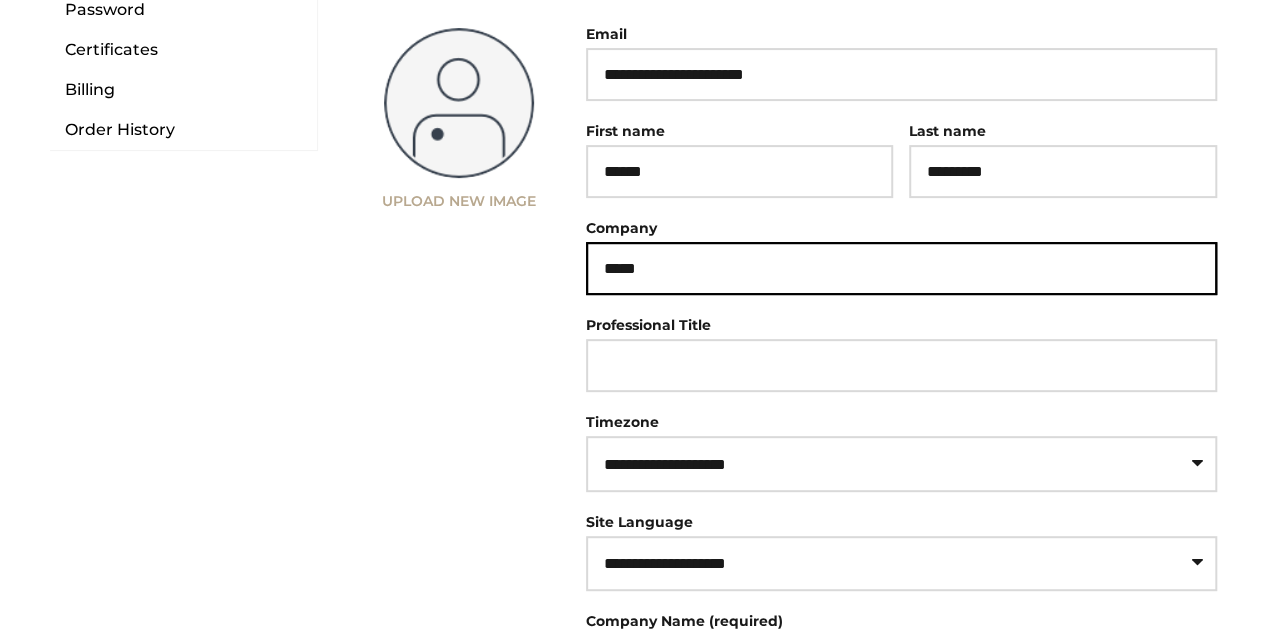 click on "****" at bounding box center [901, 268] 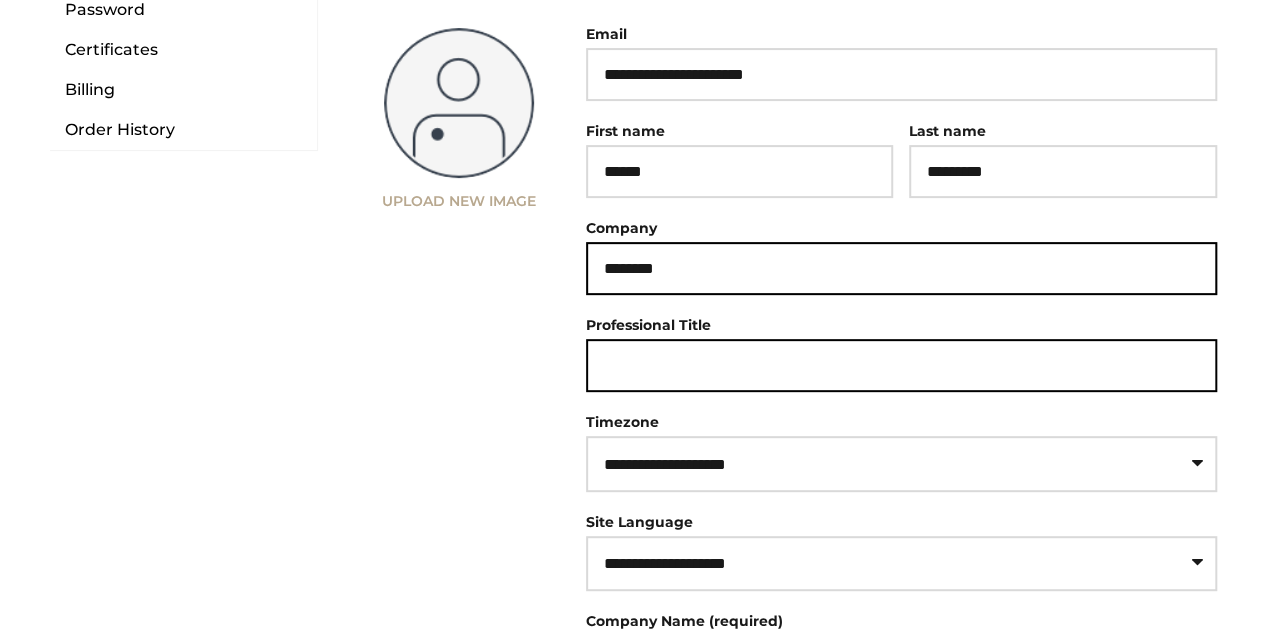 type on "********" 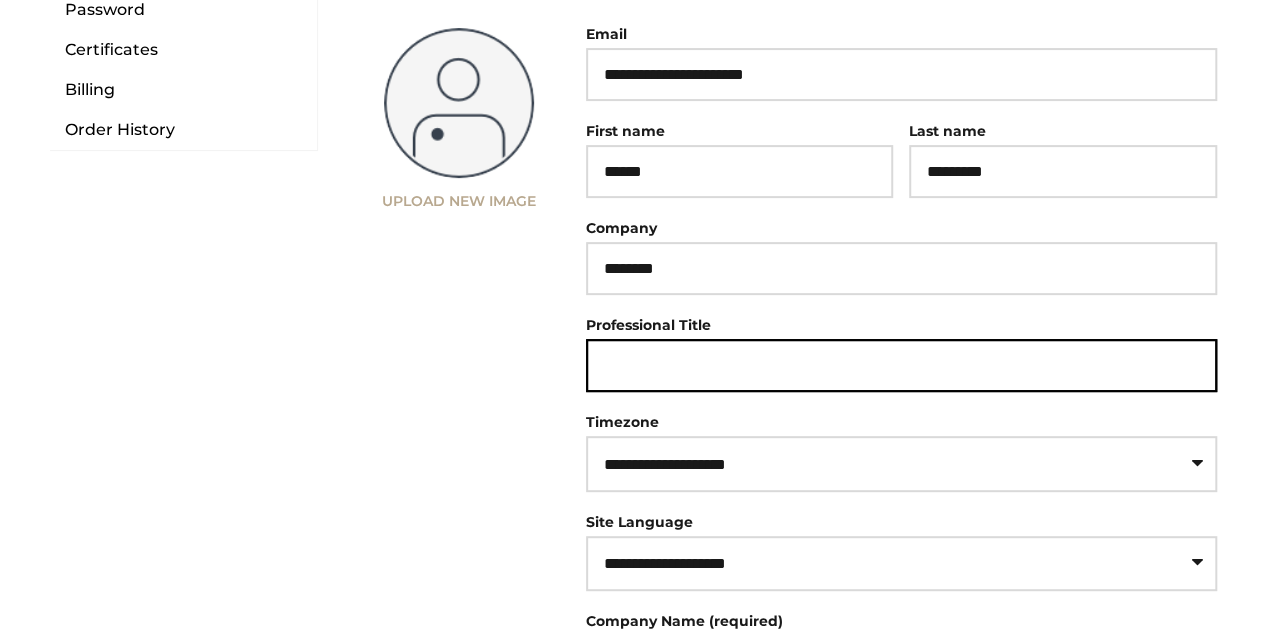 click on "Professional Title" at bounding box center [901, 365] 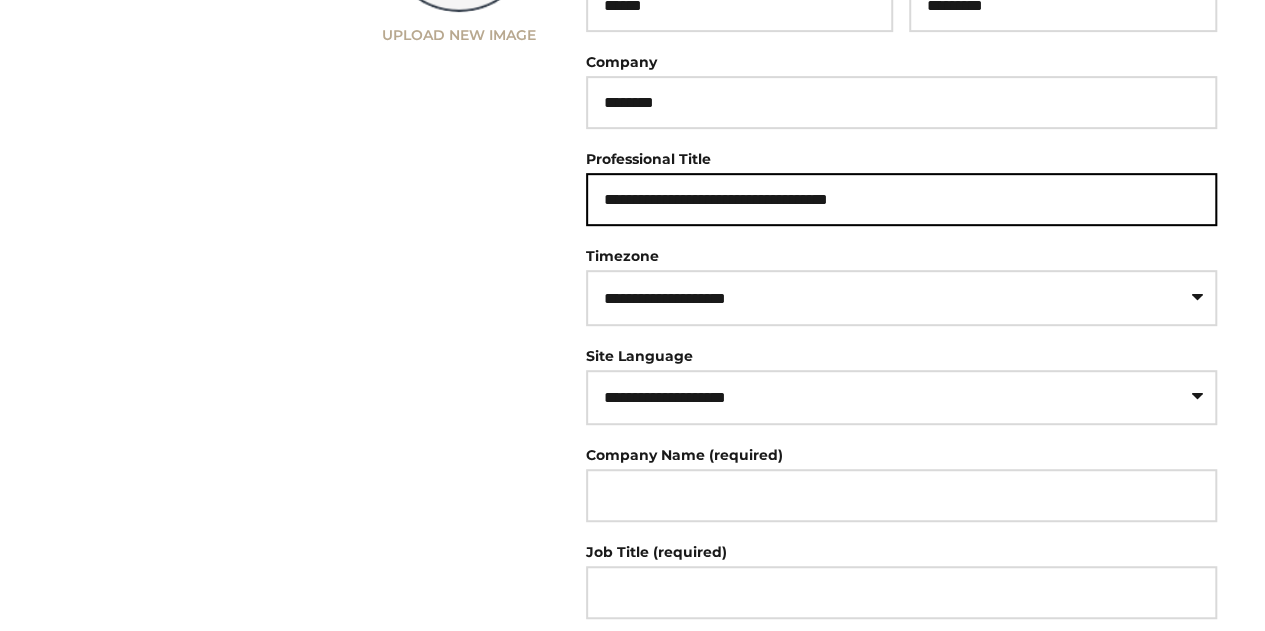 scroll, scrollTop: 450, scrollLeft: 0, axis: vertical 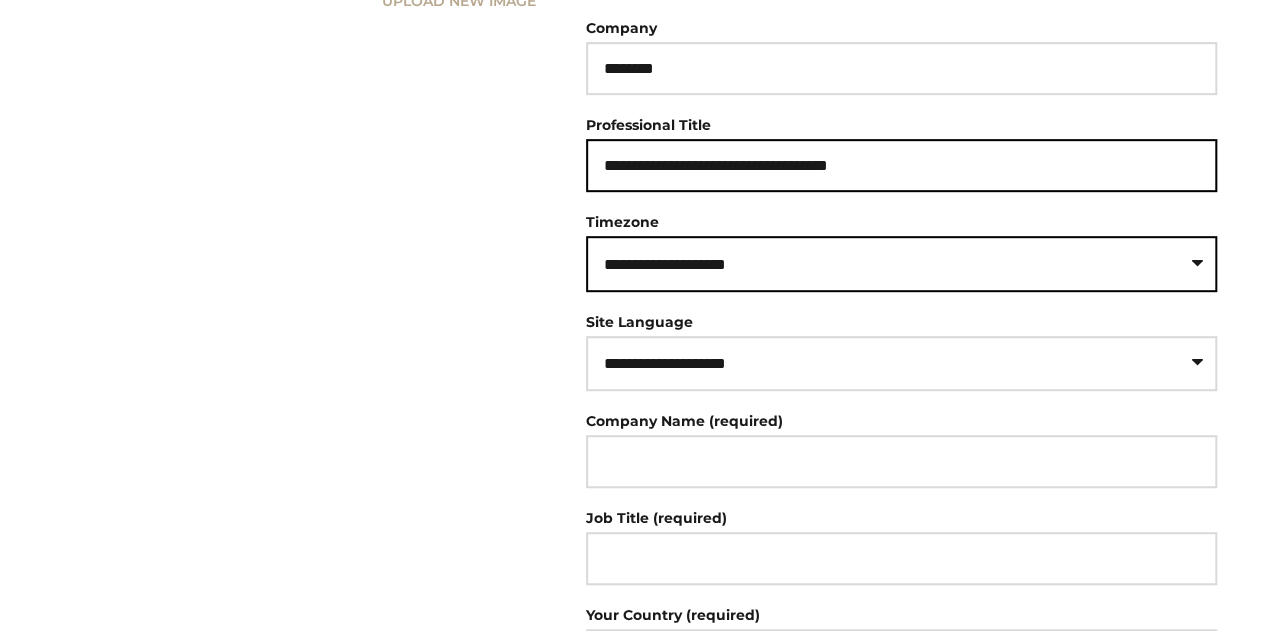 type on "**********" 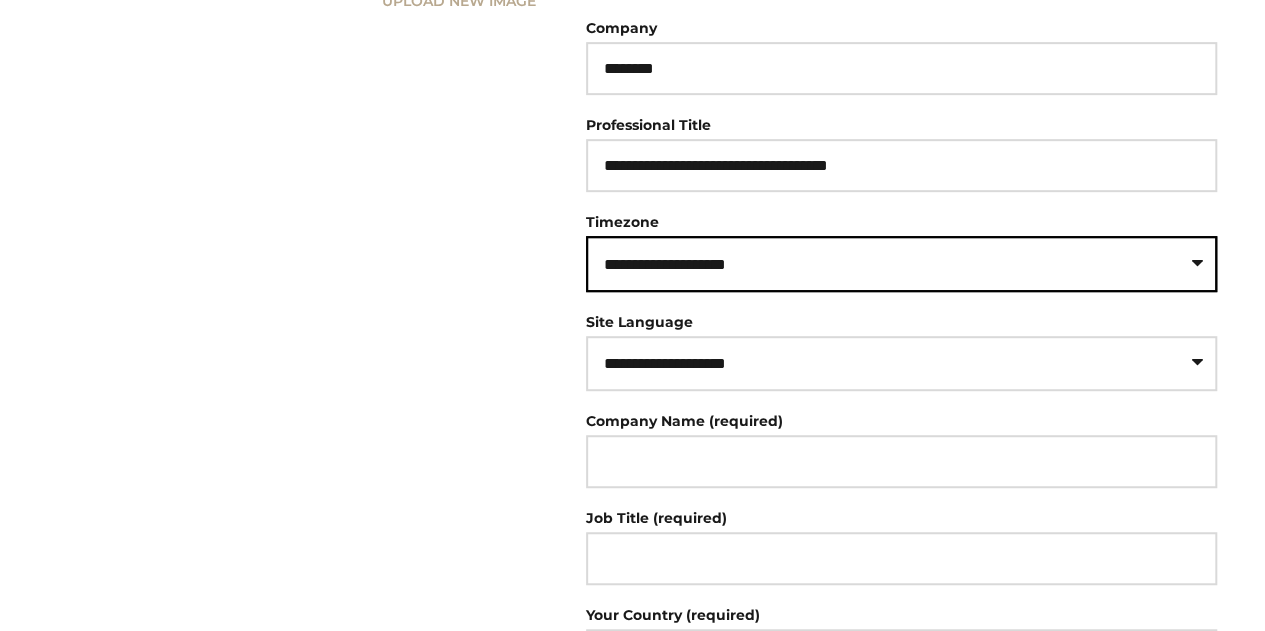 click on "**********" at bounding box center (901, 263) 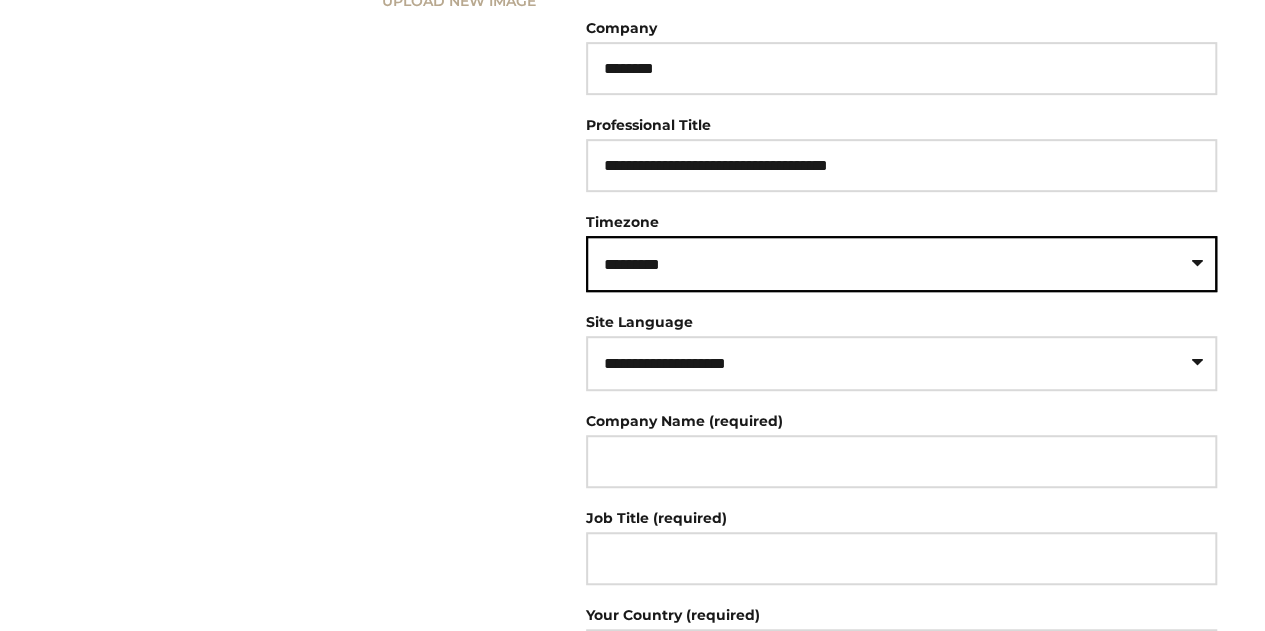 click on "**********" at bounding box center [901, 263] 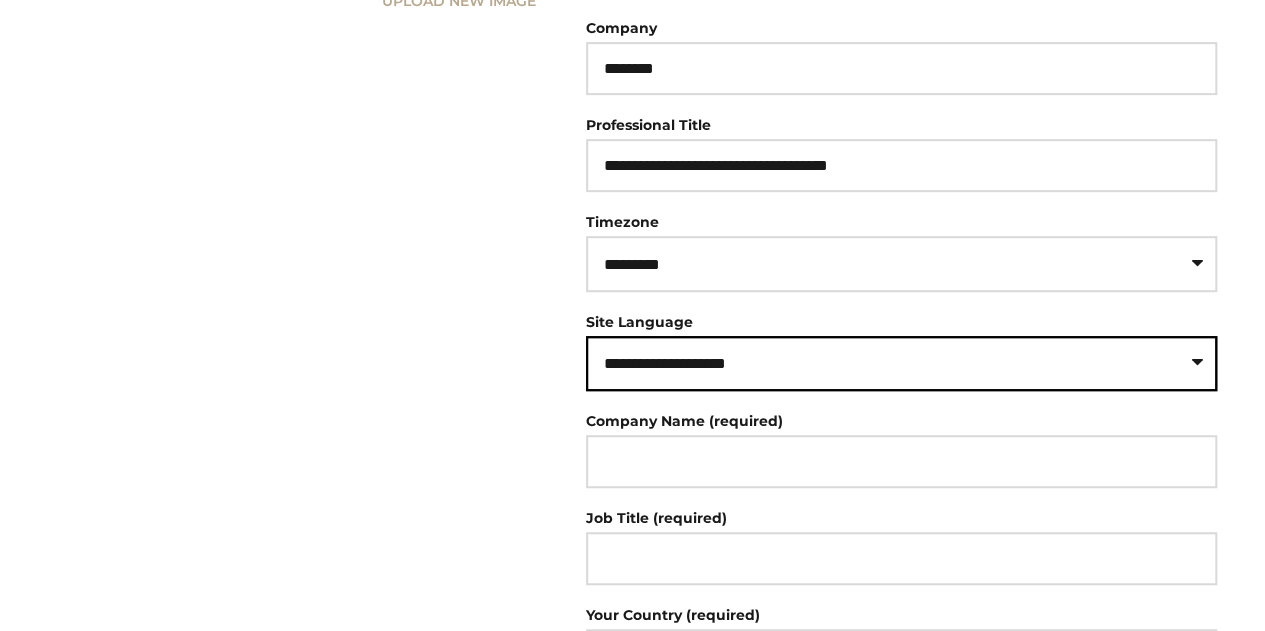 click on "**********" at bounding box center (901, 363) 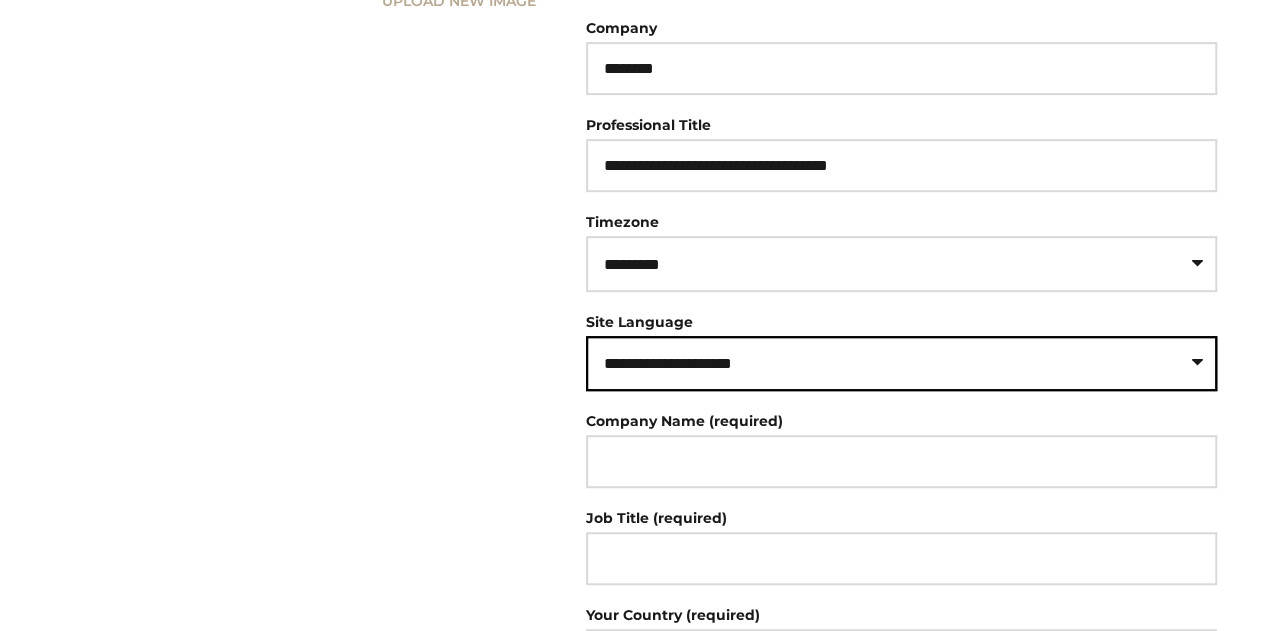 click on "**********" at bounding box center [901, 363] 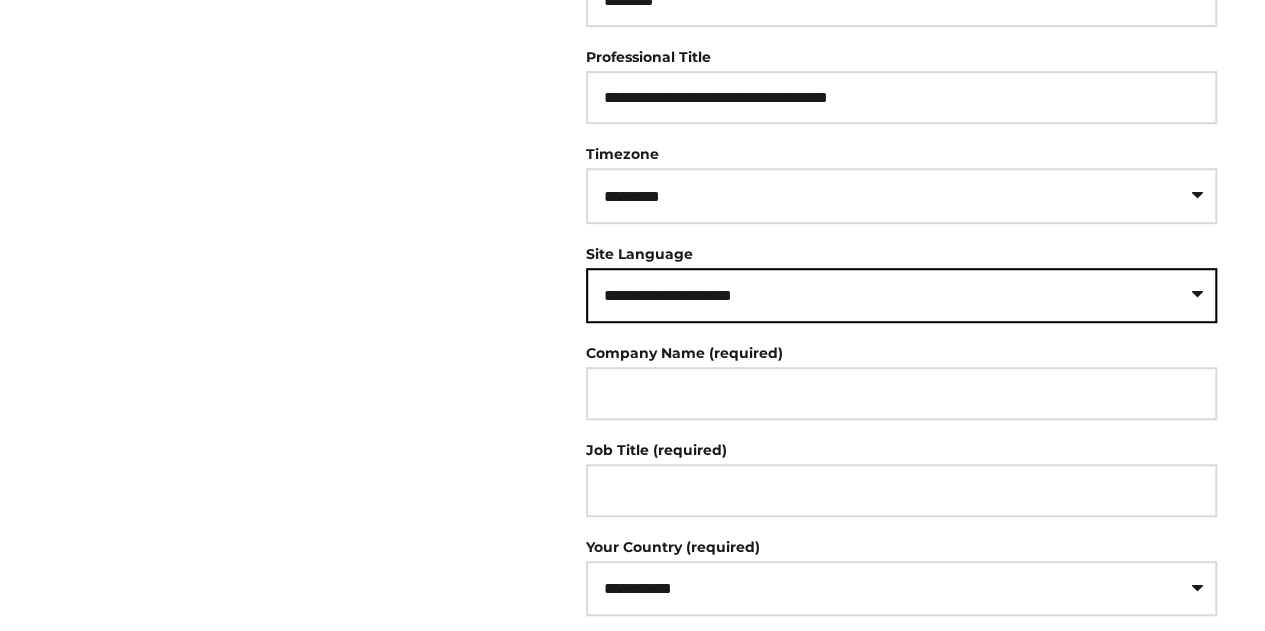 scroll, scrollTop: 550, scrollLeft: 0, axis: vertical 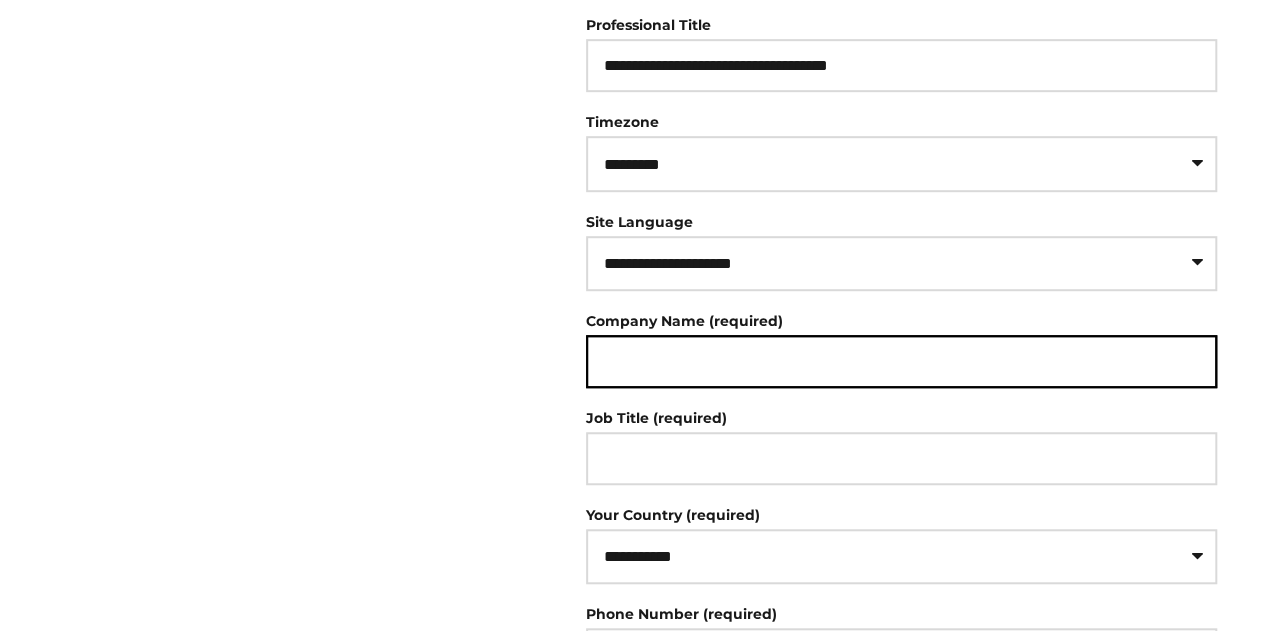 click on "Company Name (required)" at bounding box center (901, 361) 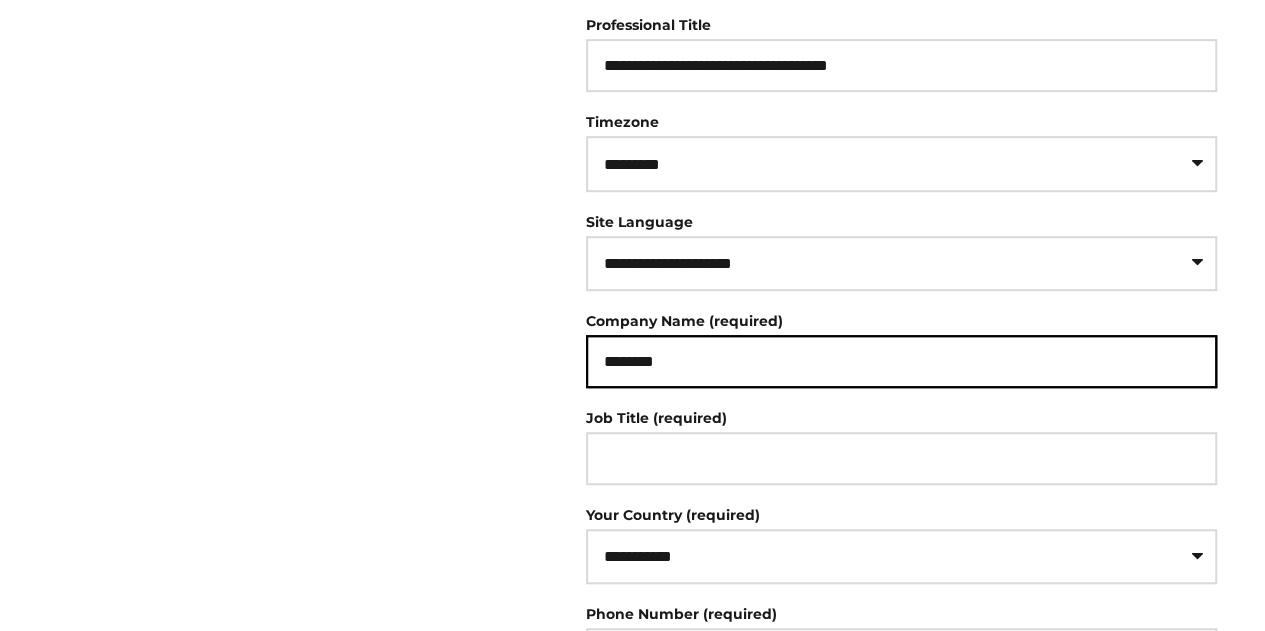 scroll, scrollTop: 750, scrollLeft: 0, axis: vertical 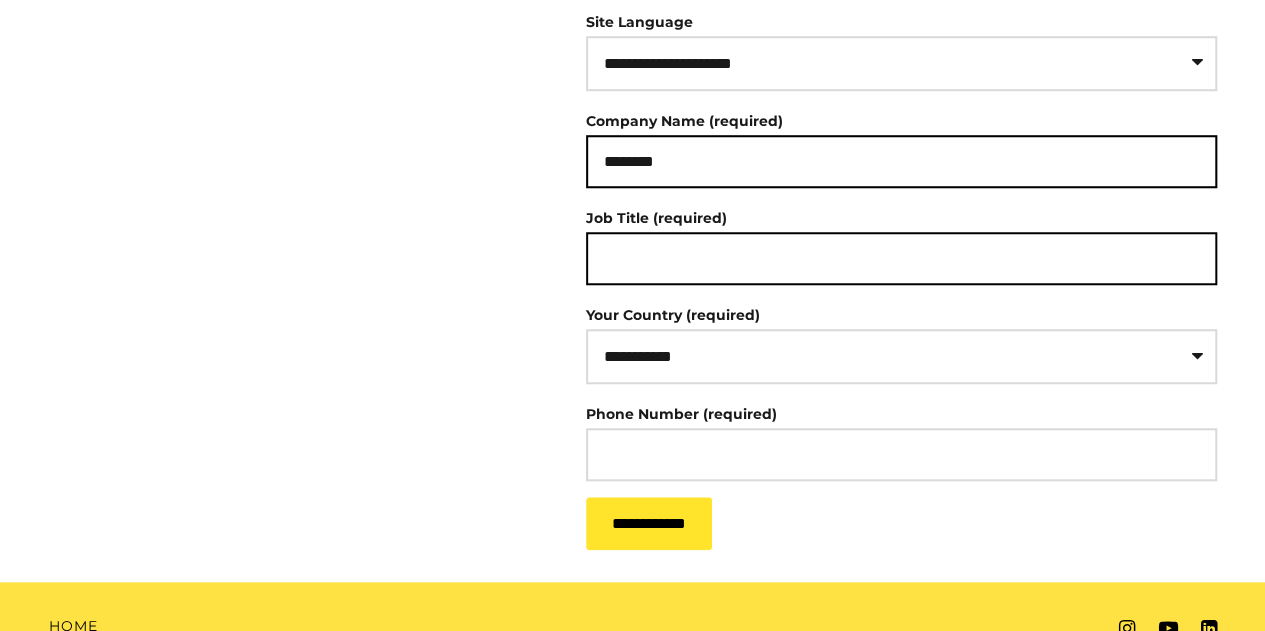type on "********" 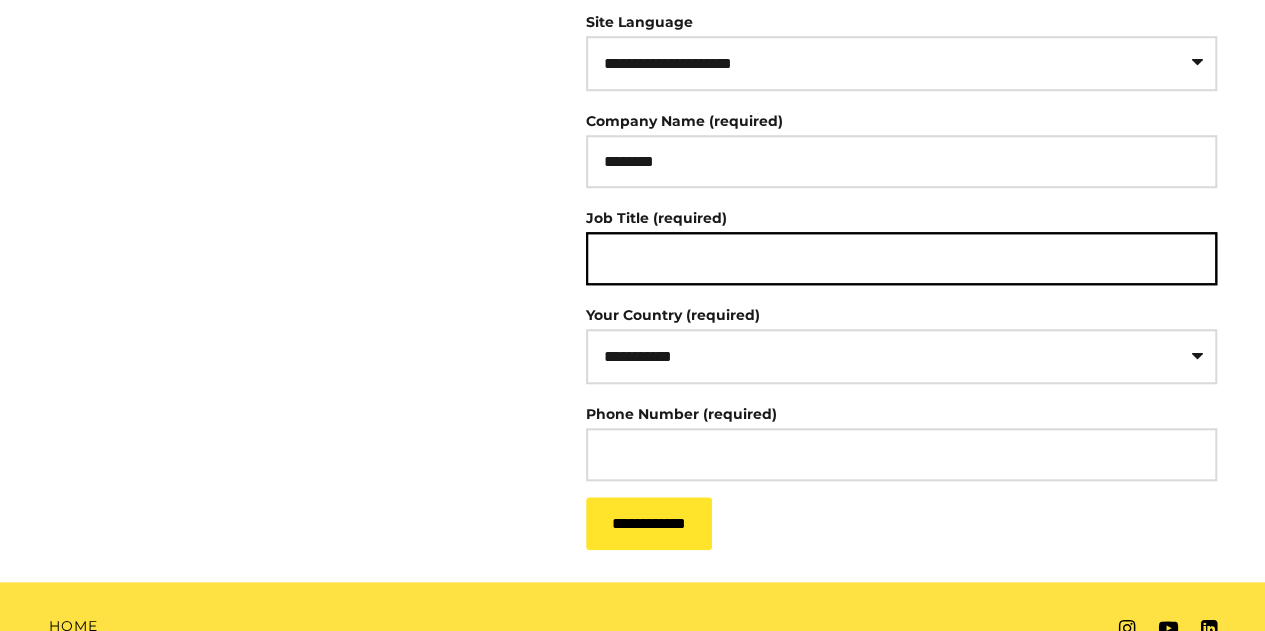 click on "Job Title (required)" at bounding box center [901, 258] 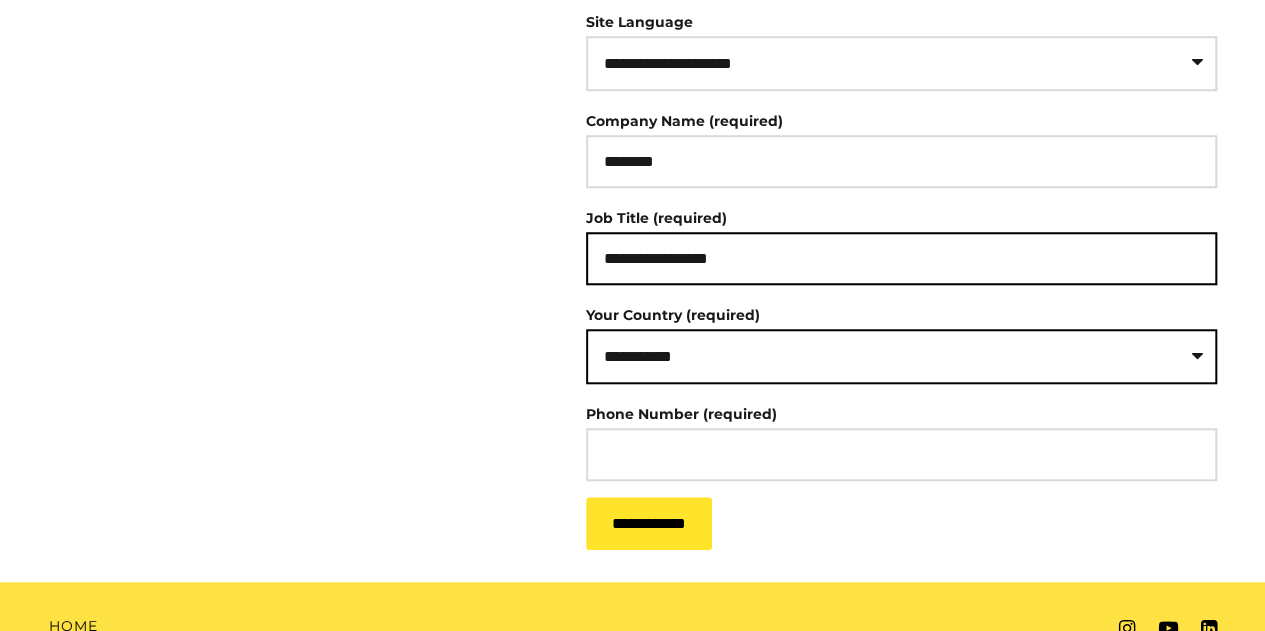 type on "**********" 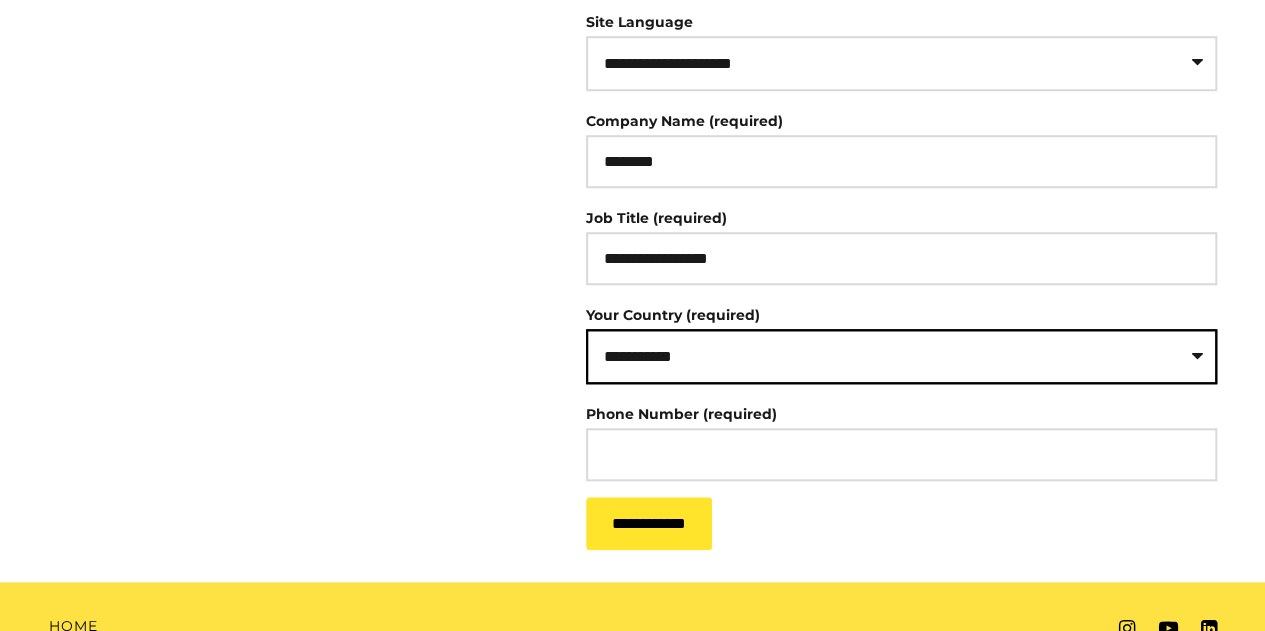 click on "**********" at bounding box center [901, 356] 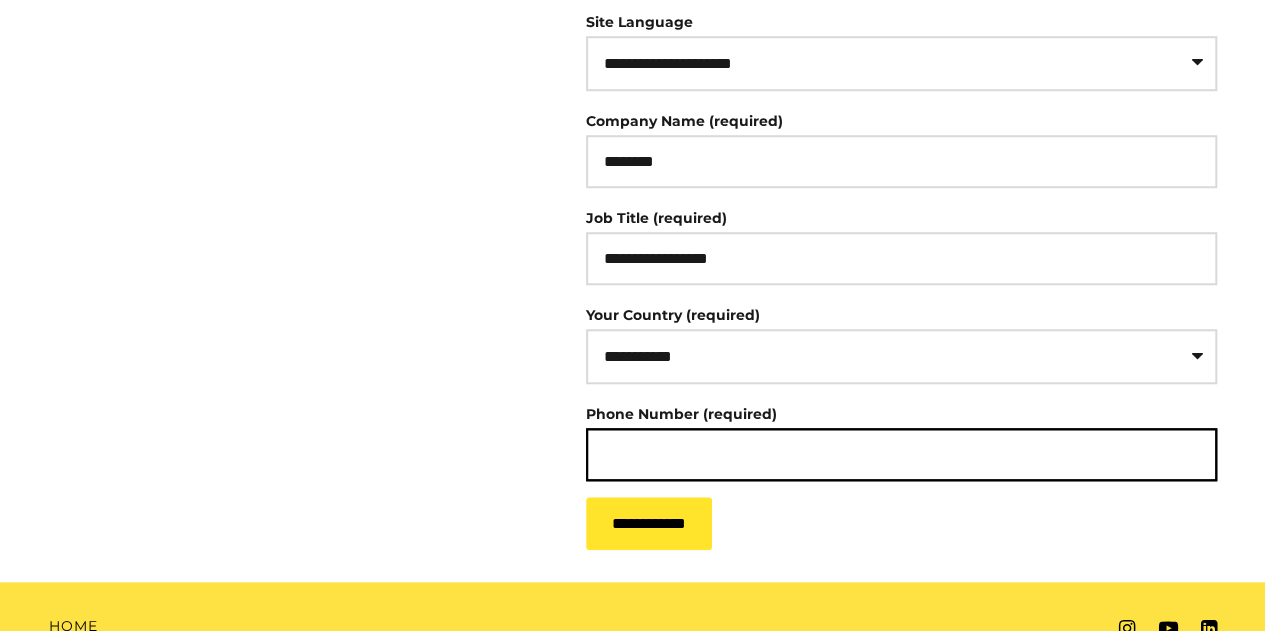click on "Phone Number (required)" at bounding box center [901, 454] 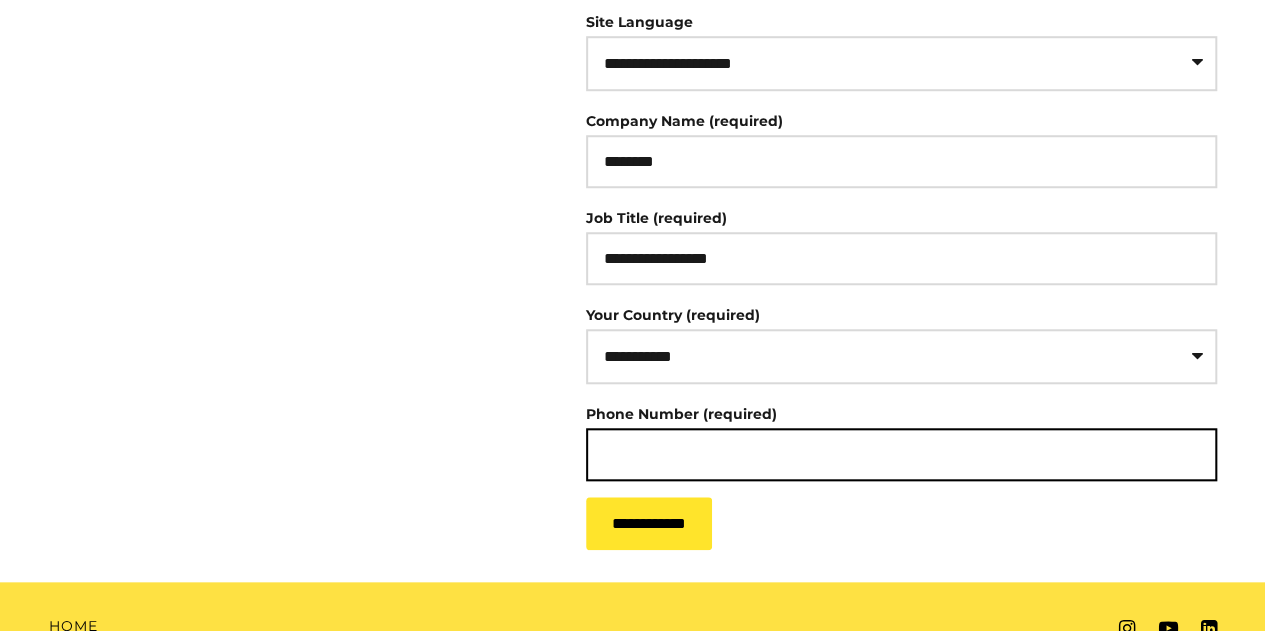 type on "**********" 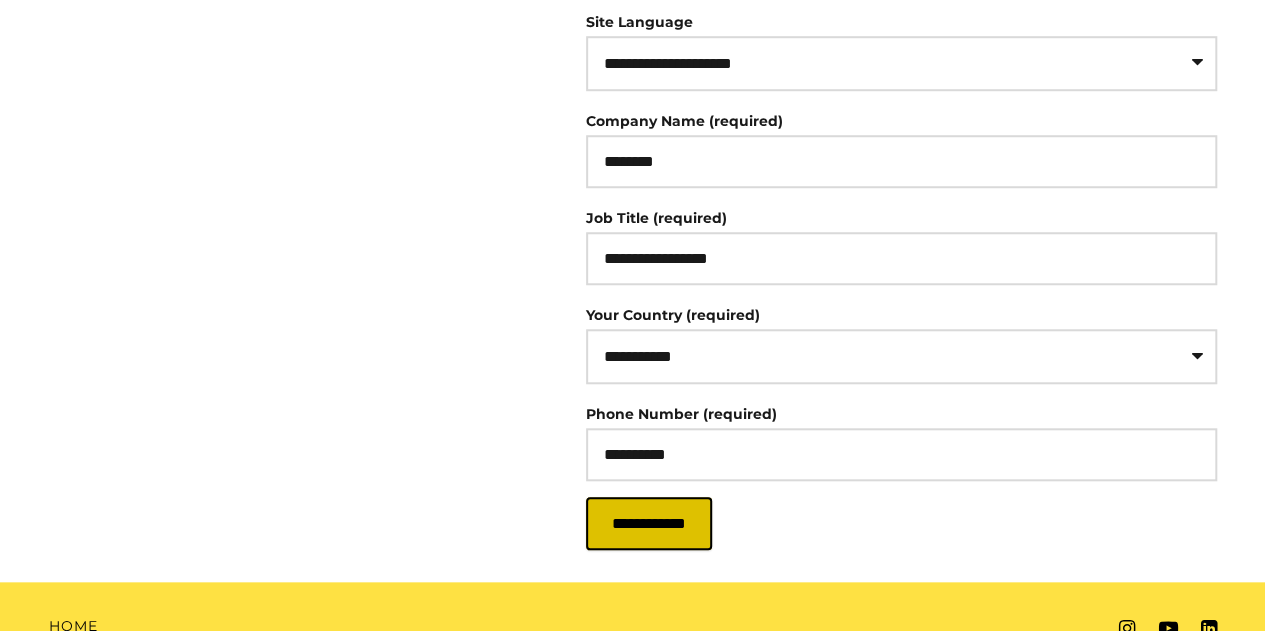 click on "**********" at bounding box center (649, 523) 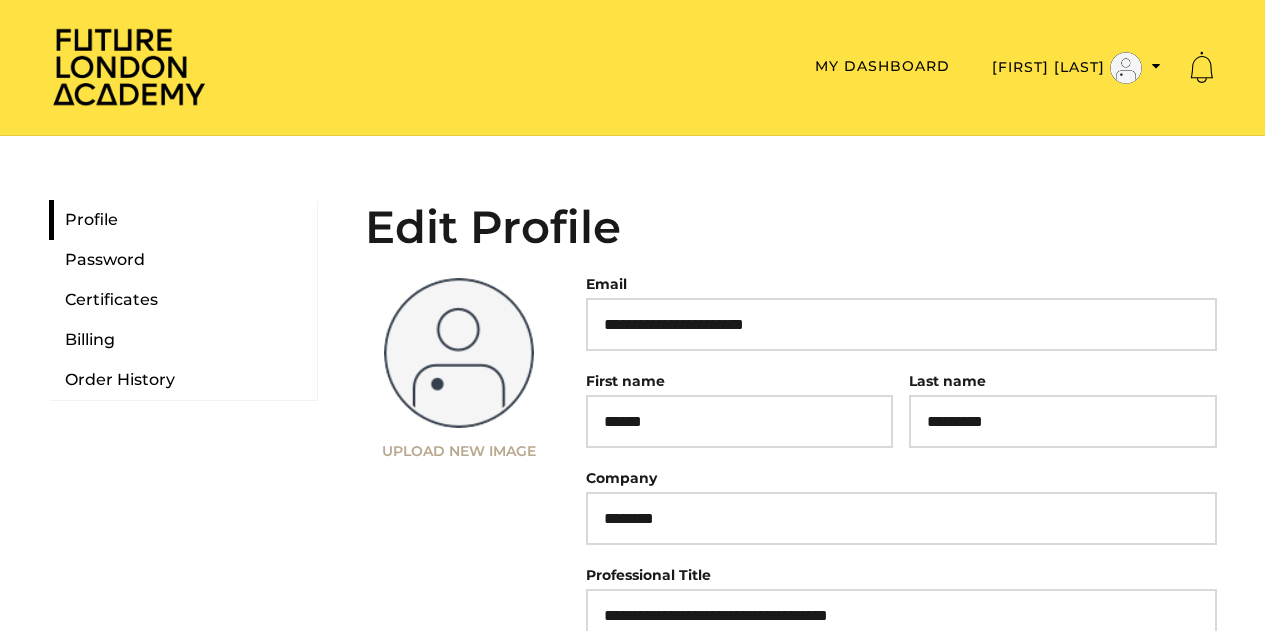 scroll, scrollTop: 0, scrollLeft: 0, axis: both 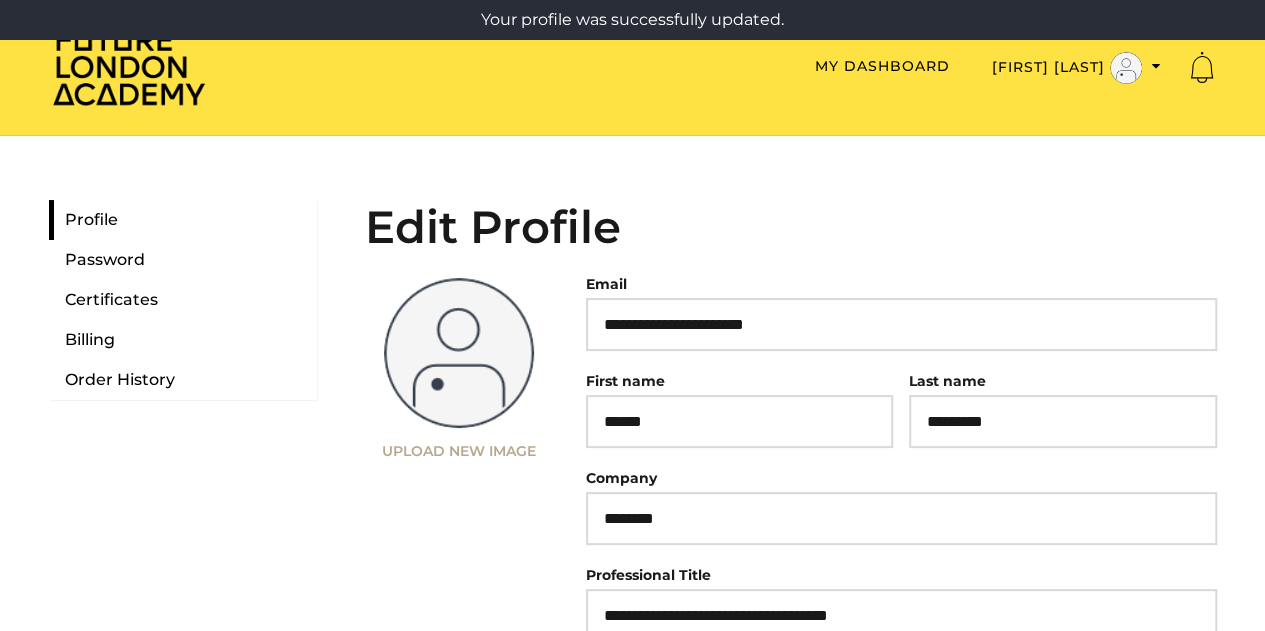 click at bounding box center (459, 353) 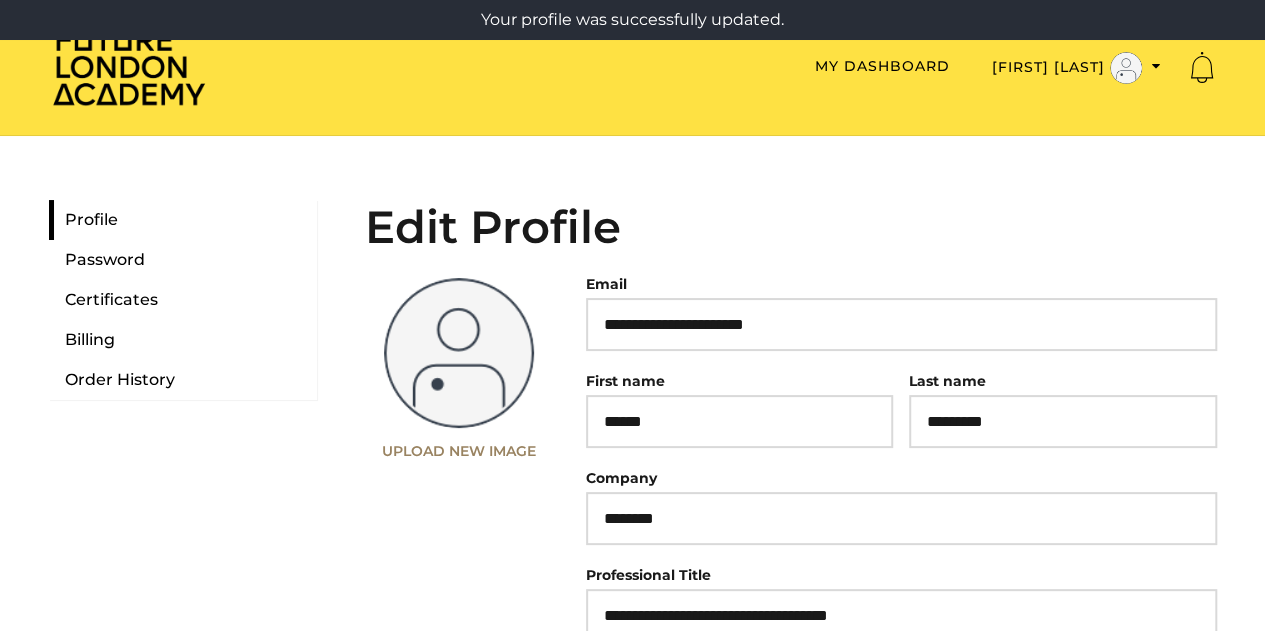 click on "Upload New Image" at bounding box center (459, 451) 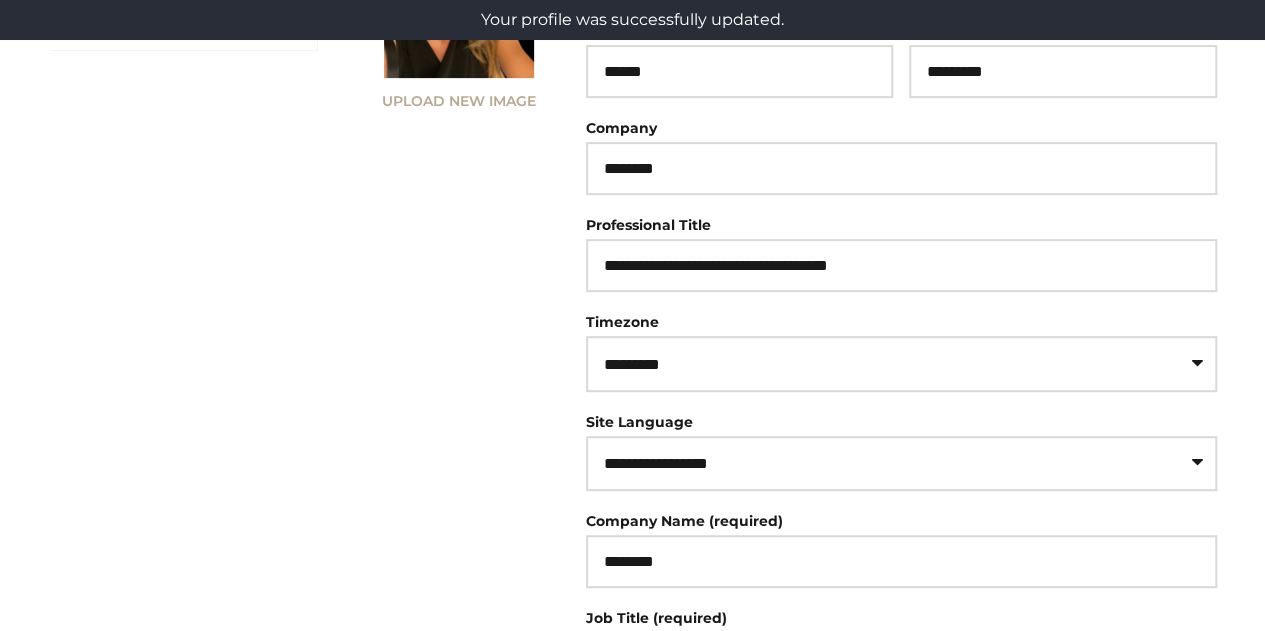 scroll, scrollTop: 0, scrollLeft: 0, axis: both 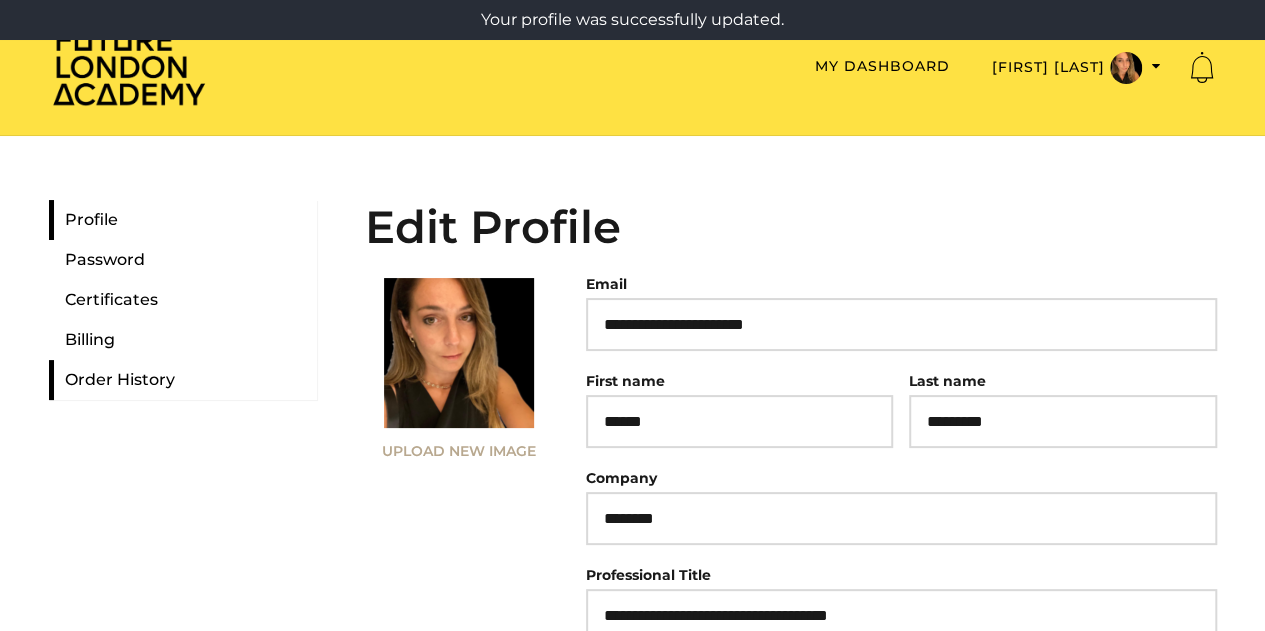 click on "Order History" at bounding box center [183, 380] 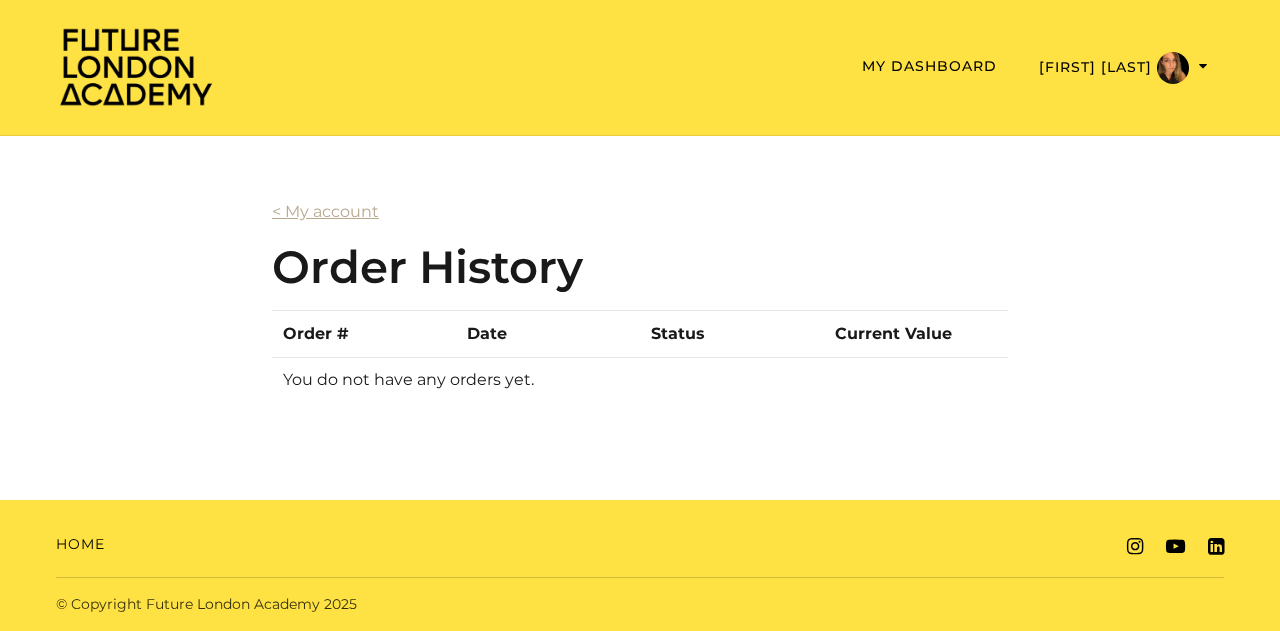 scroll, scrollTop: 0, scrollLeft: 0, axis: both 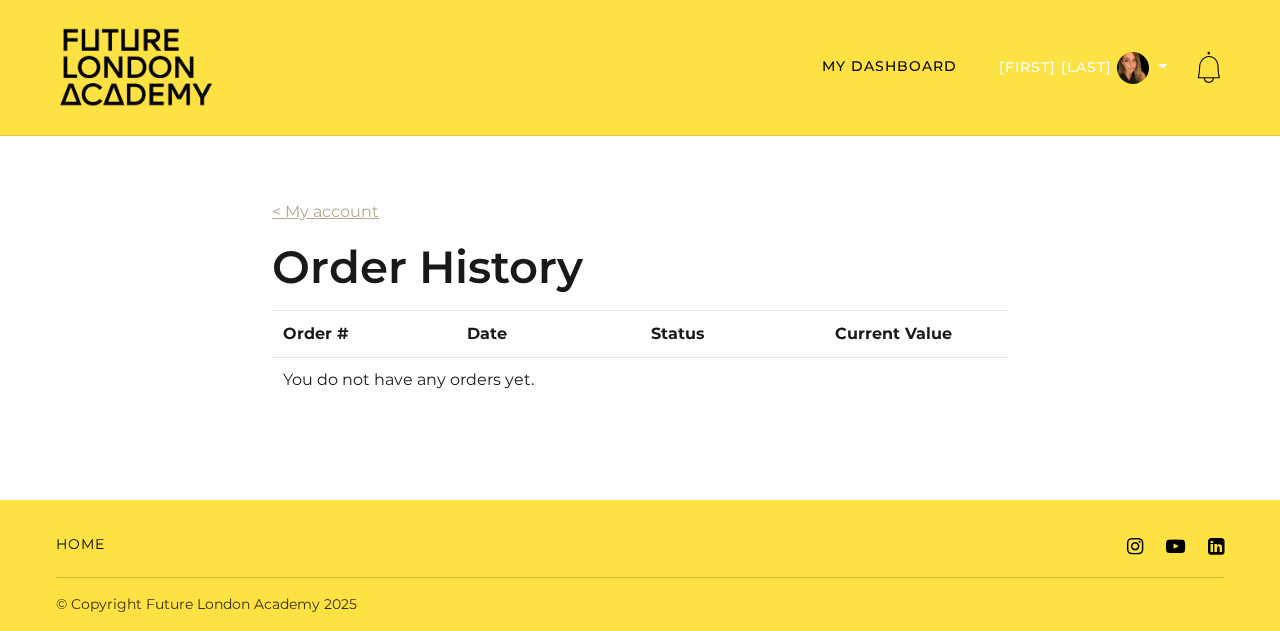 click on "[FIRST] [LAST]" at bounding box center (1083, 68) 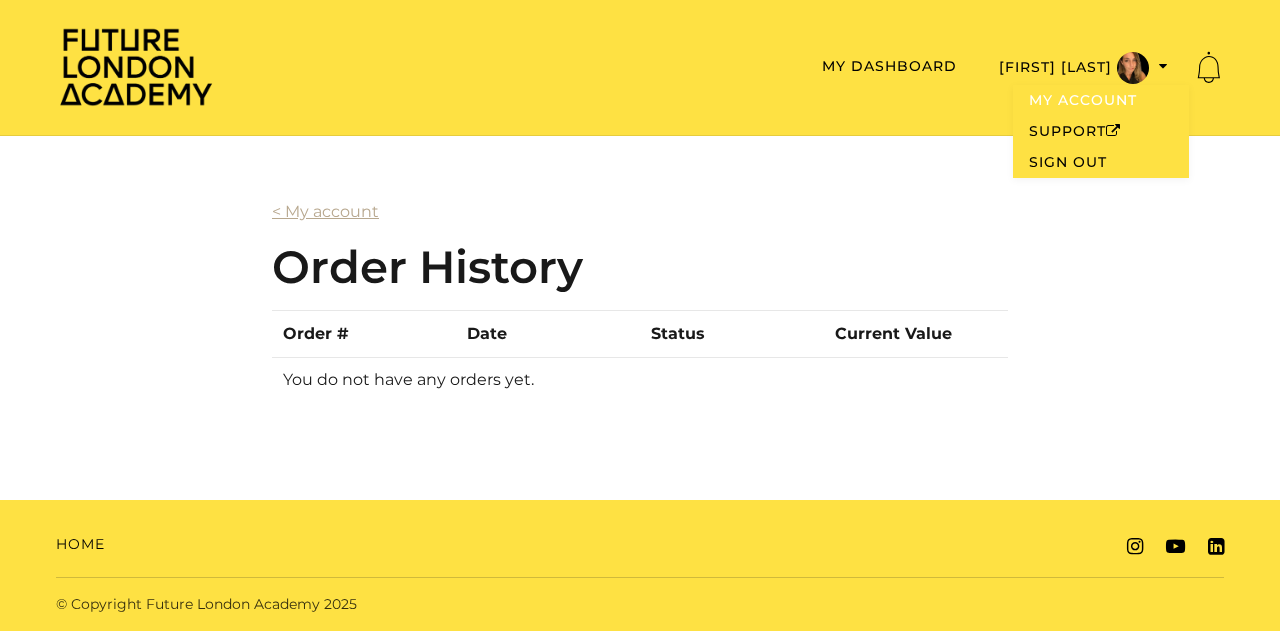 click on "My Account" at bounding box center (1101, 100) 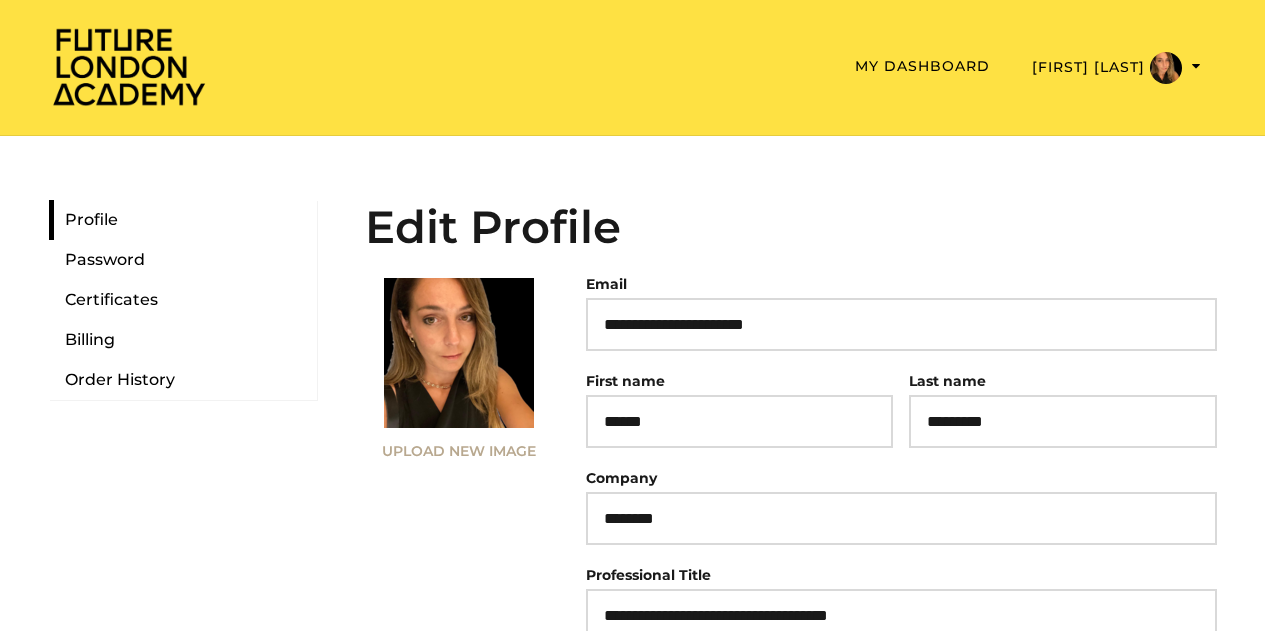 scroll, scrollTop: 0, scrollLeft: 0, axis: both 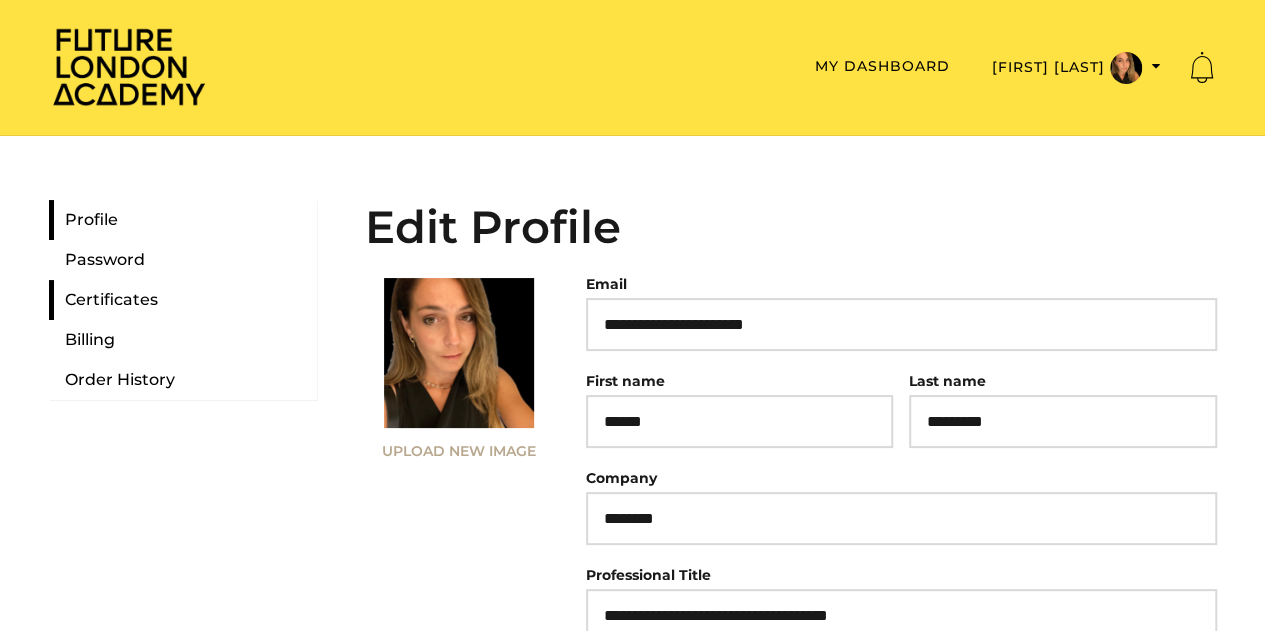 click on "Certificates" at bounding box center (183, 300) 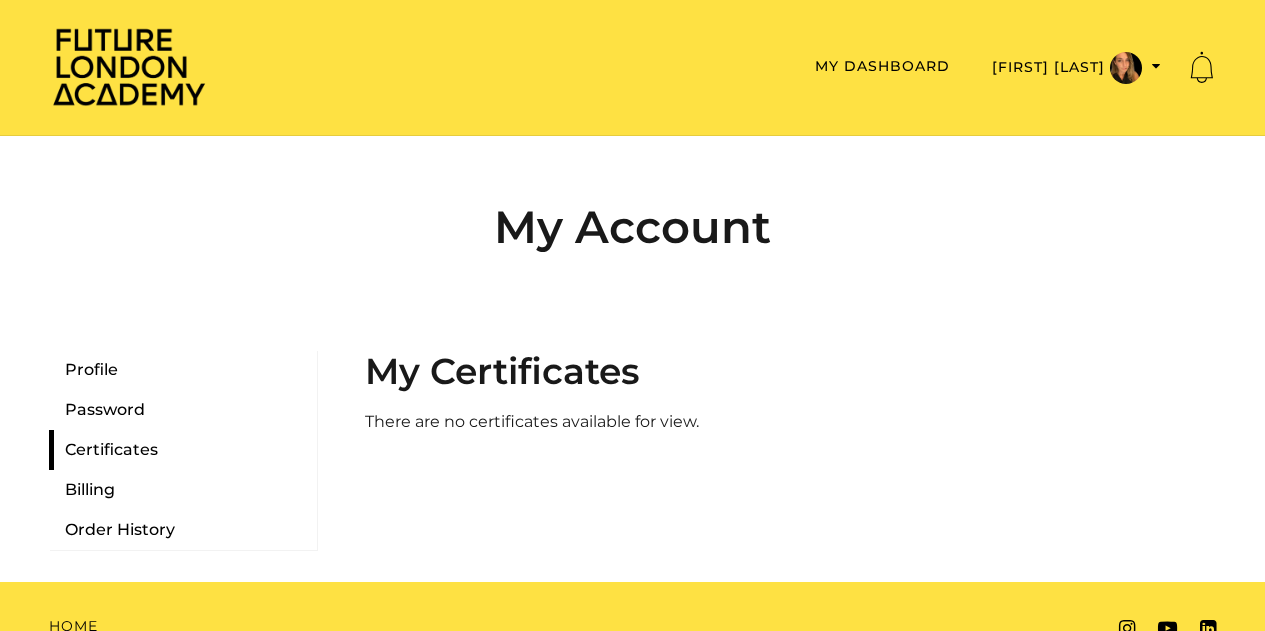 scroll, scrollTop: 0, scrollLeft: 0, axis: both 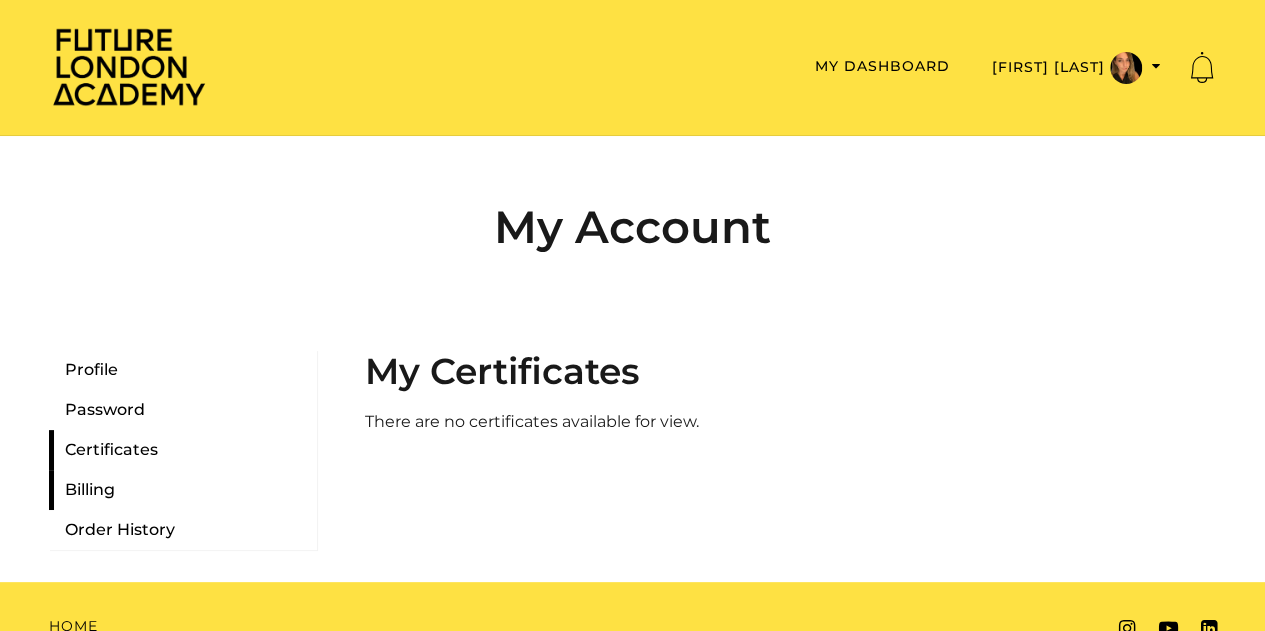 click on "Billing" at bounding box center [183, 490] 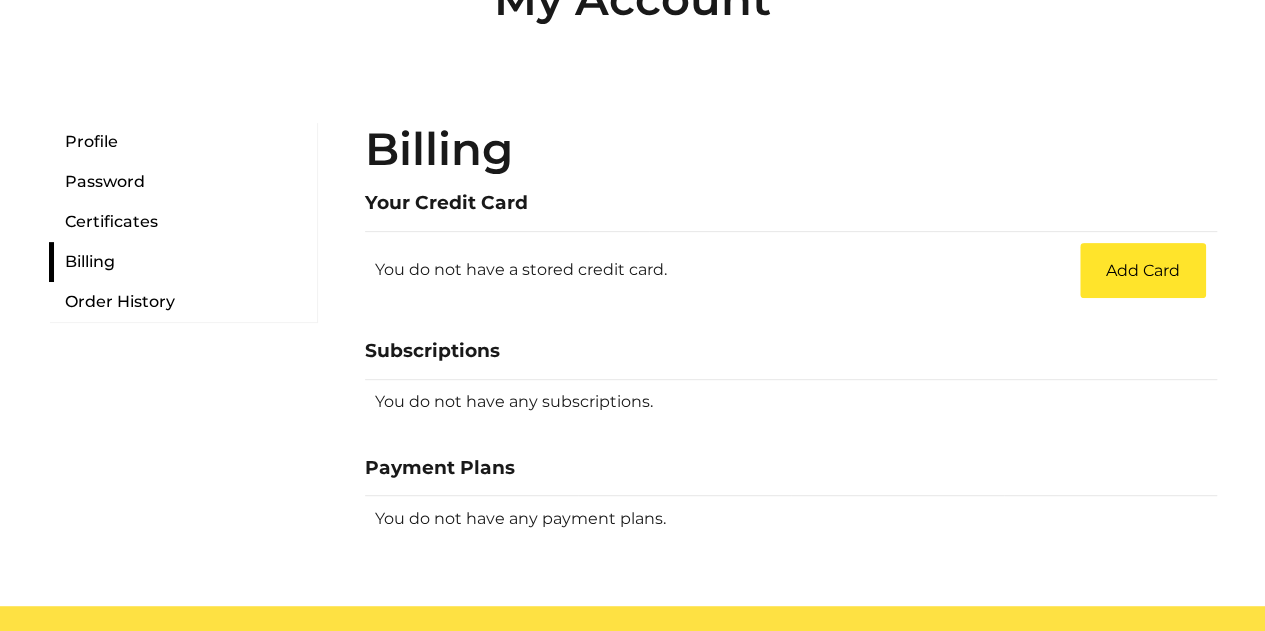 scroll, scrollTop: 0, scrollLeft: 0, axis: both 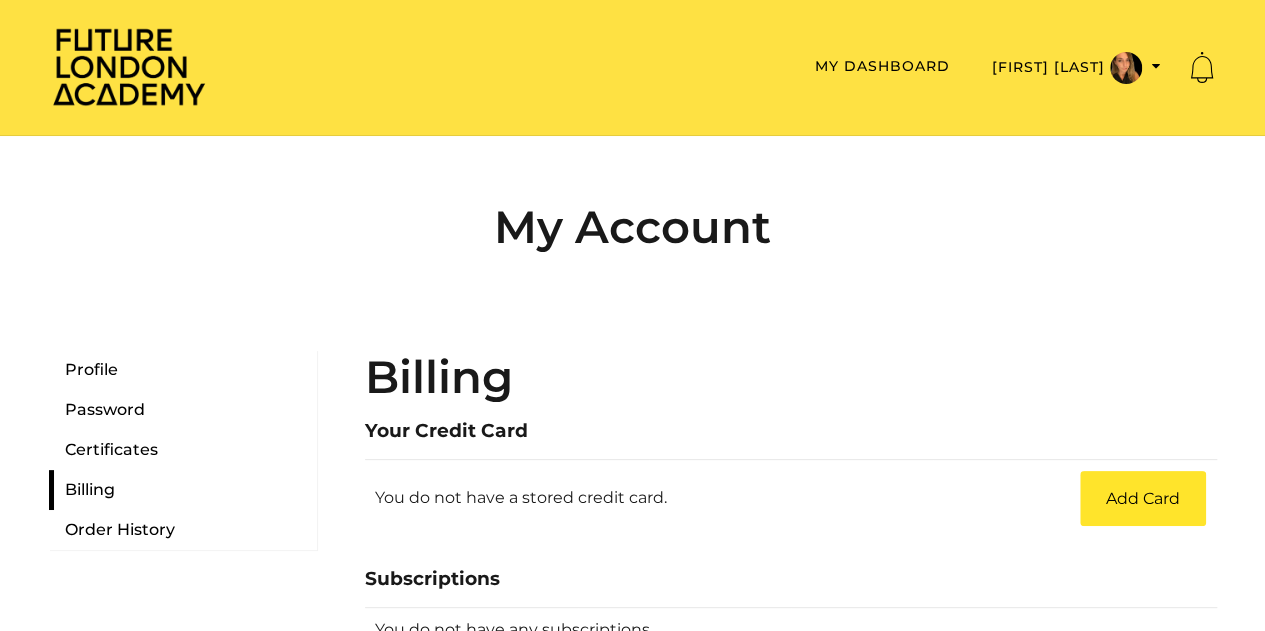 click at bounding box center (129, 66) 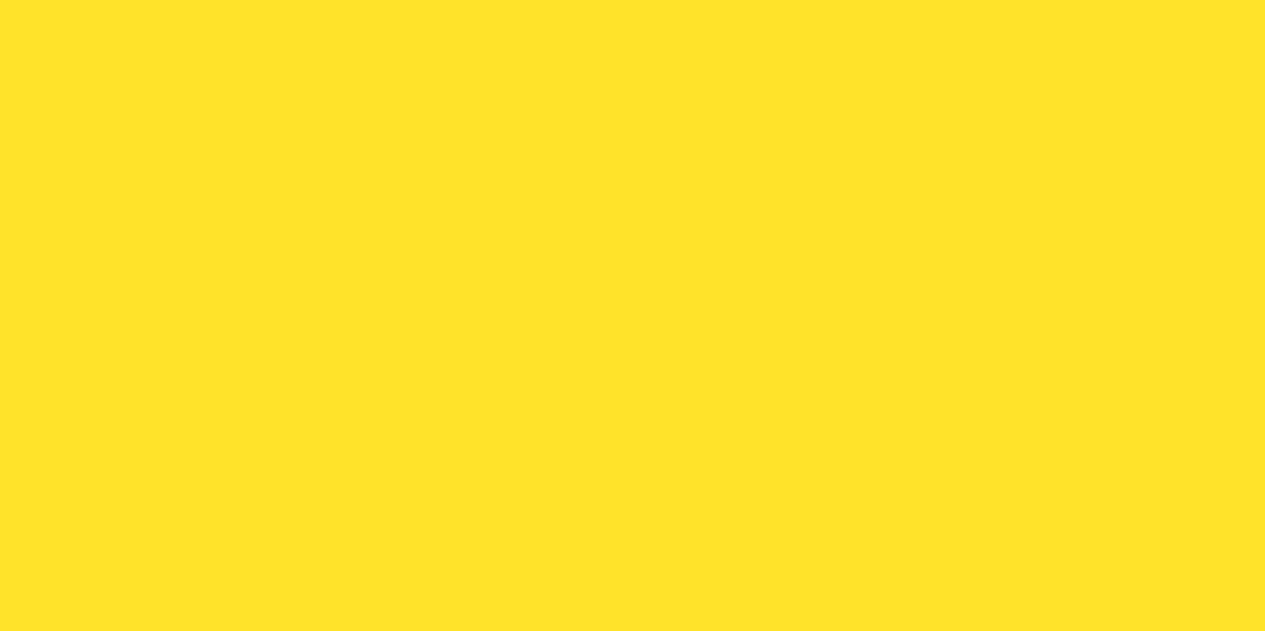 scroll, scrollTop: 0, scrollLeft: 0, axis: both 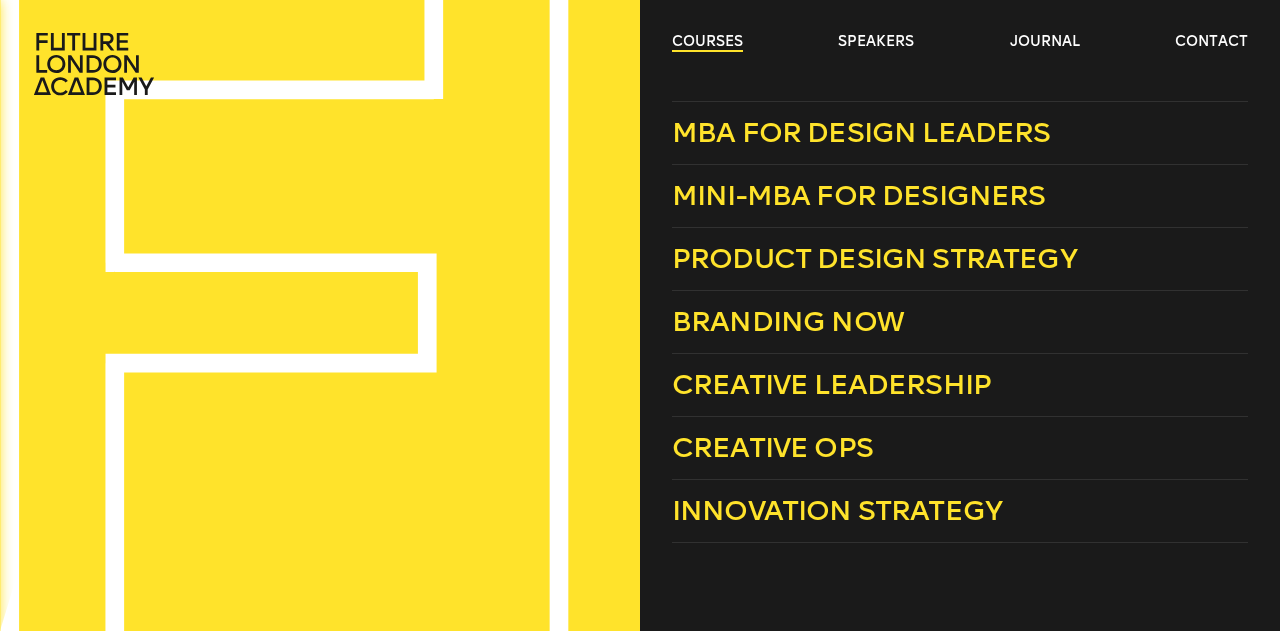 click on "courses" at bounding box center [707, 42] 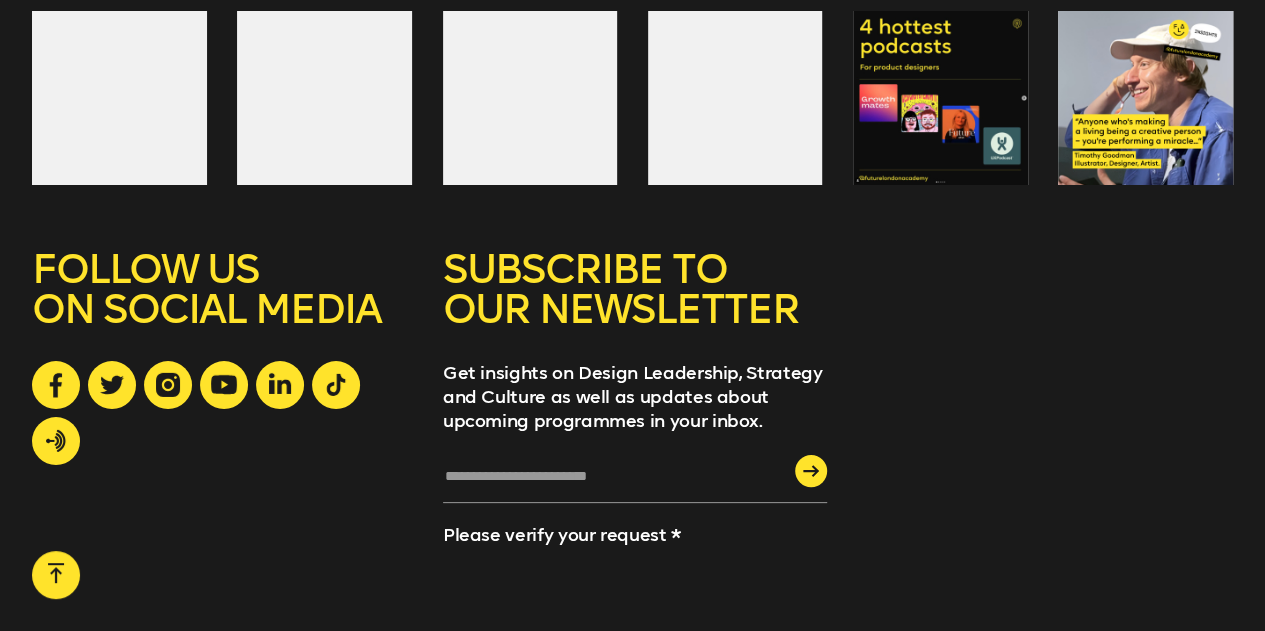 scroll, scrollTop: 2764, scrollLeft: 0, axis: vertical 